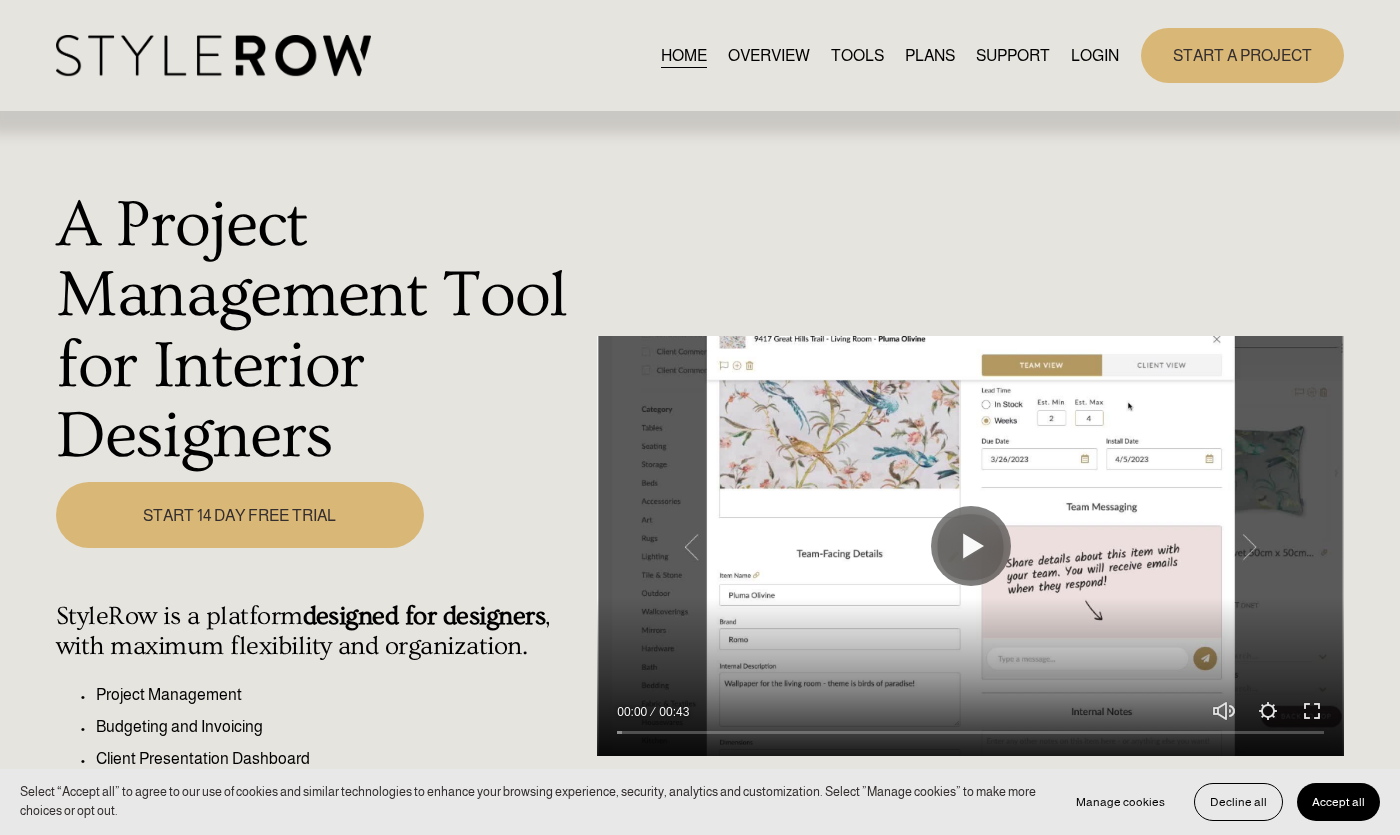 scroll, scrollTop: 0, scrollLeft: 0, axis: both 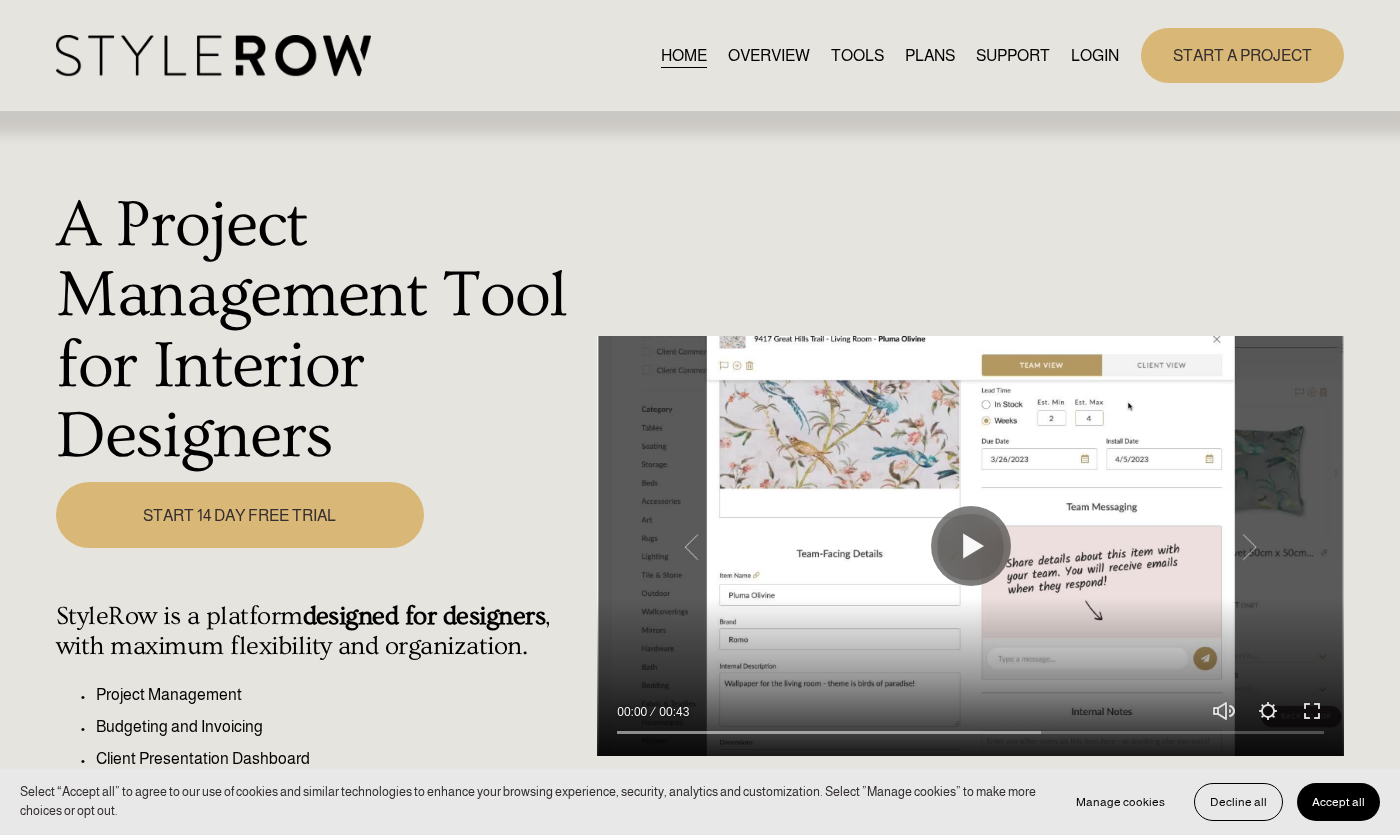 click on "LOGIN" at bounding box center (1095, 55) 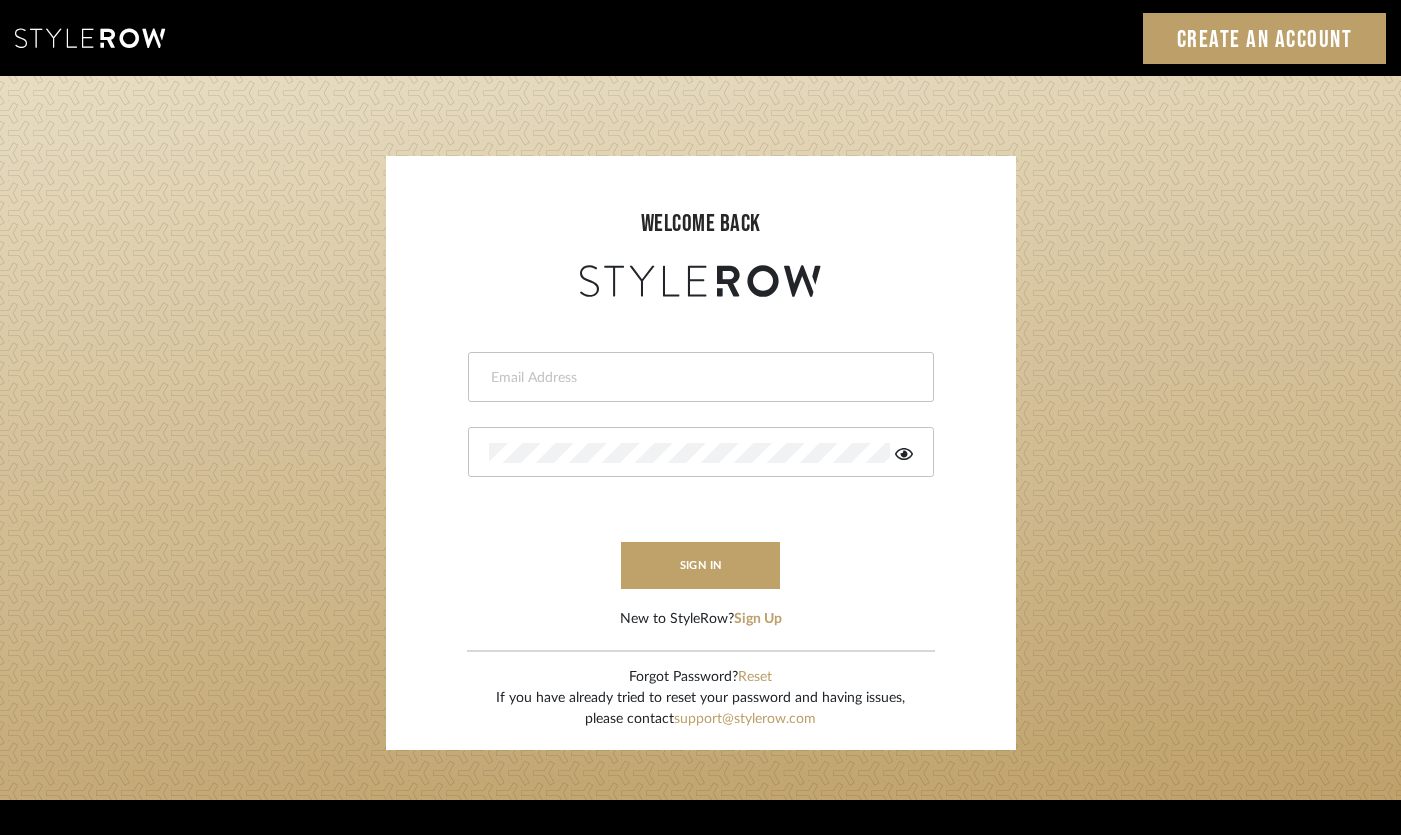 scroll, scrollTop: 0, scrollLeft: 0, axis: both 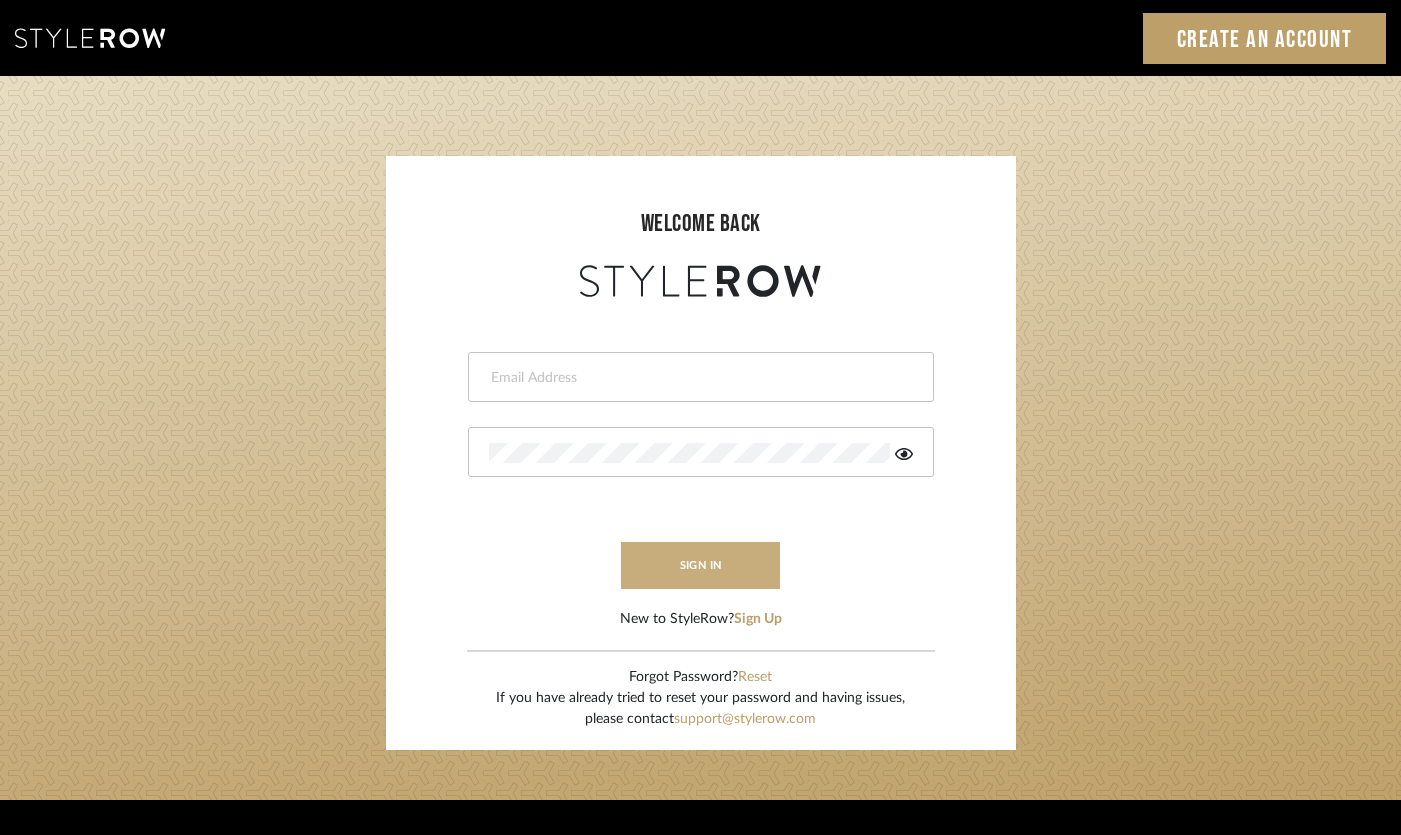type on "lindsey@lindseymillerinteriors.com" 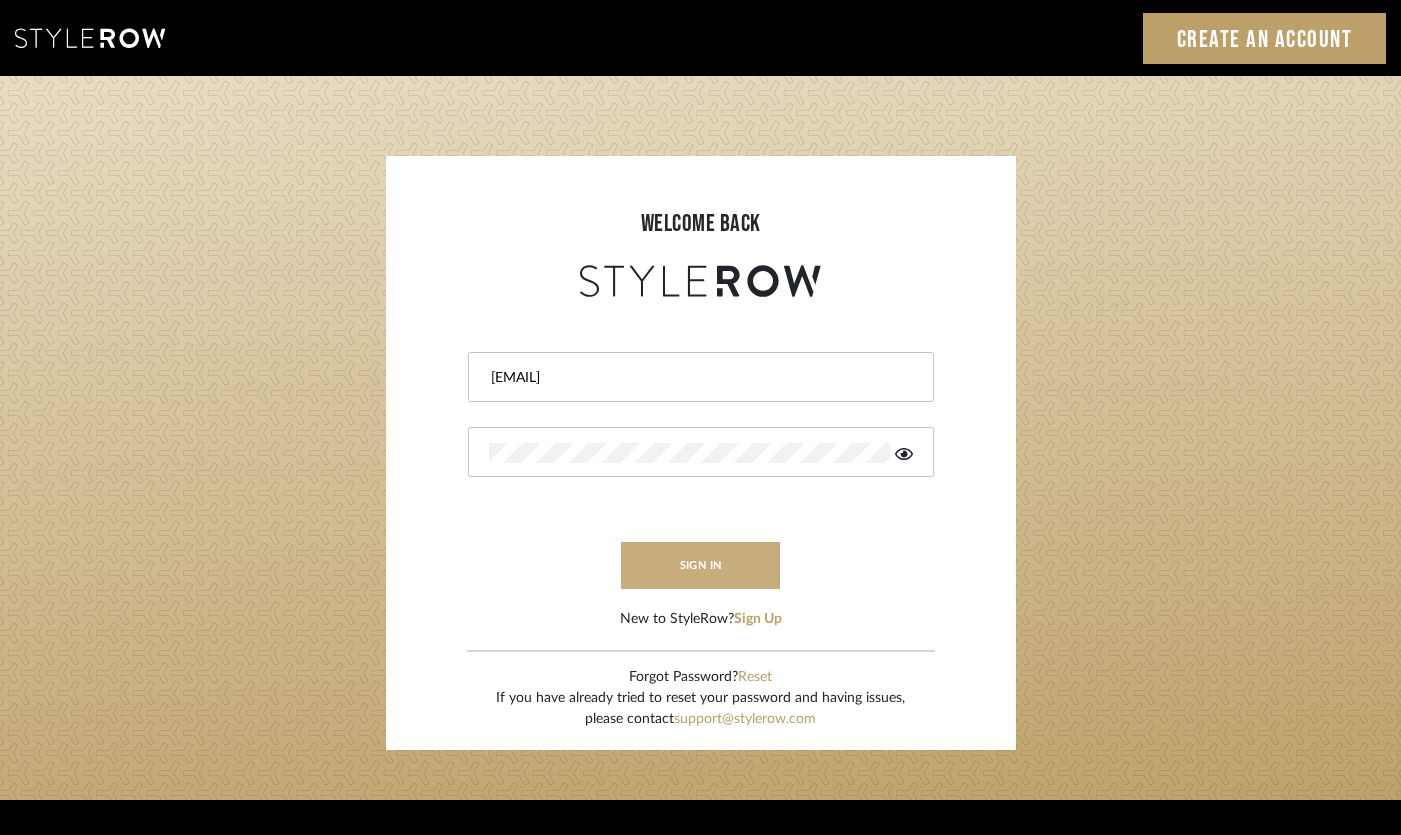 click on "sign in" at bounding box center [701, 565] 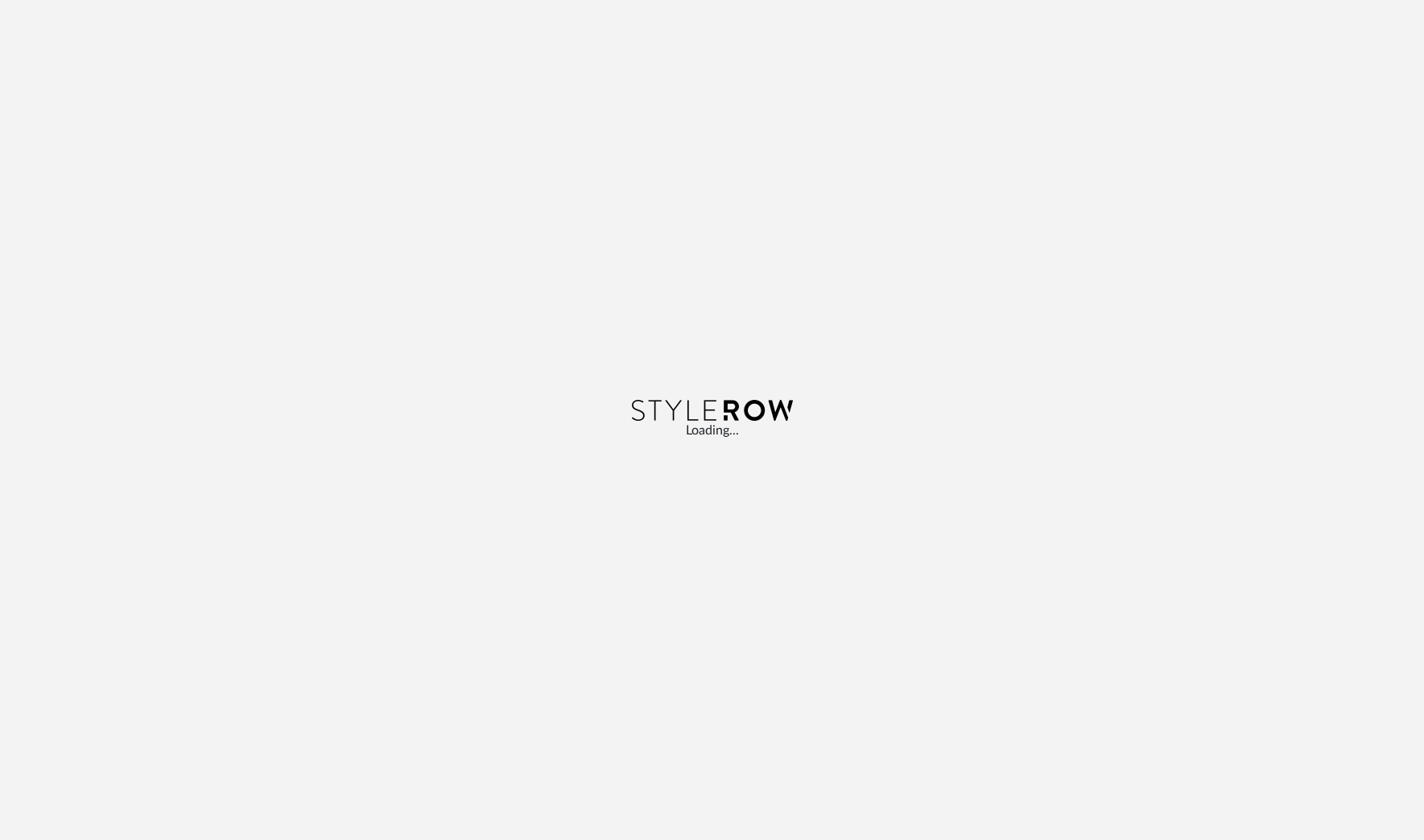 scroll, scrollTop: 0, scrollLeft: 0, axis: both 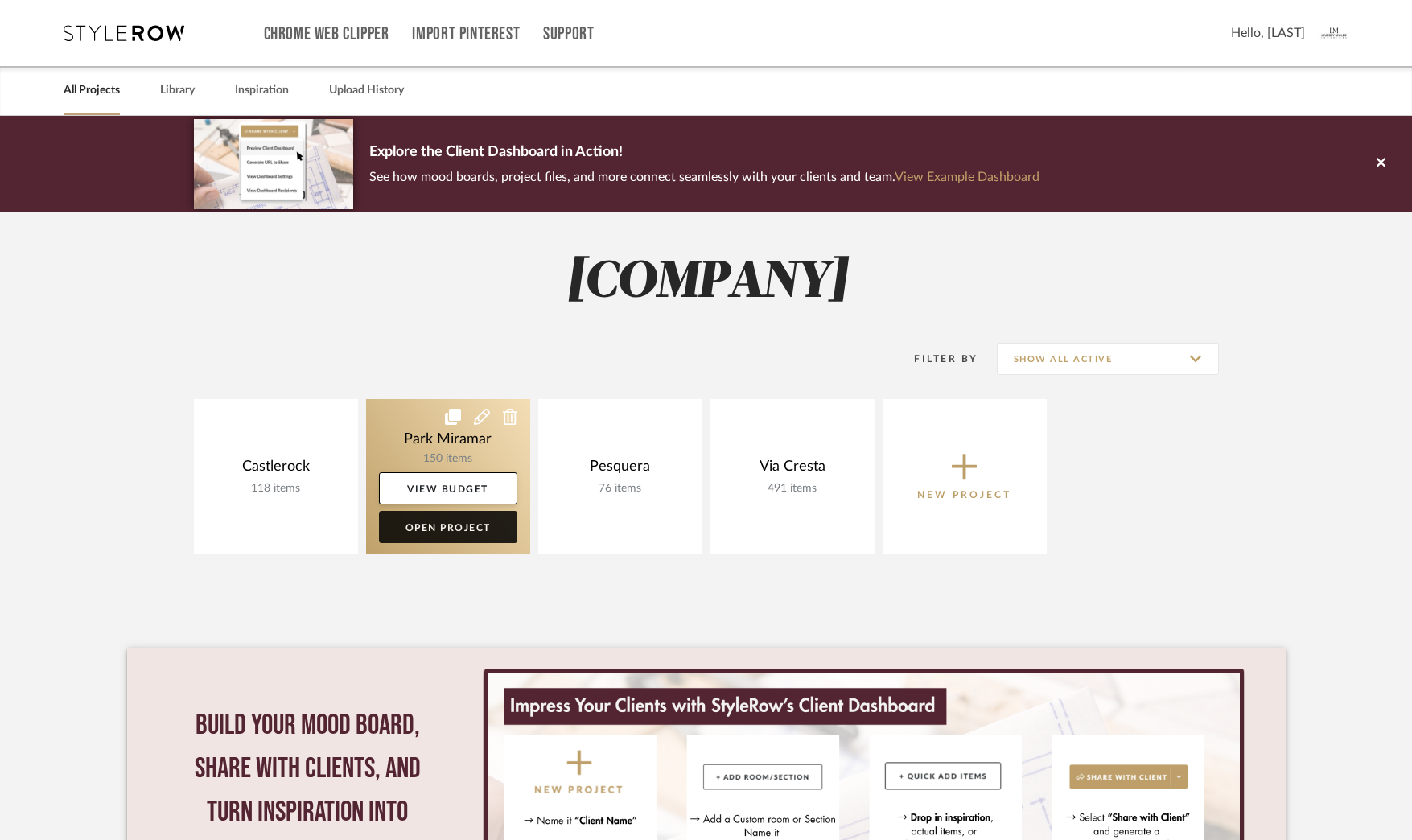 click on "Open Project" 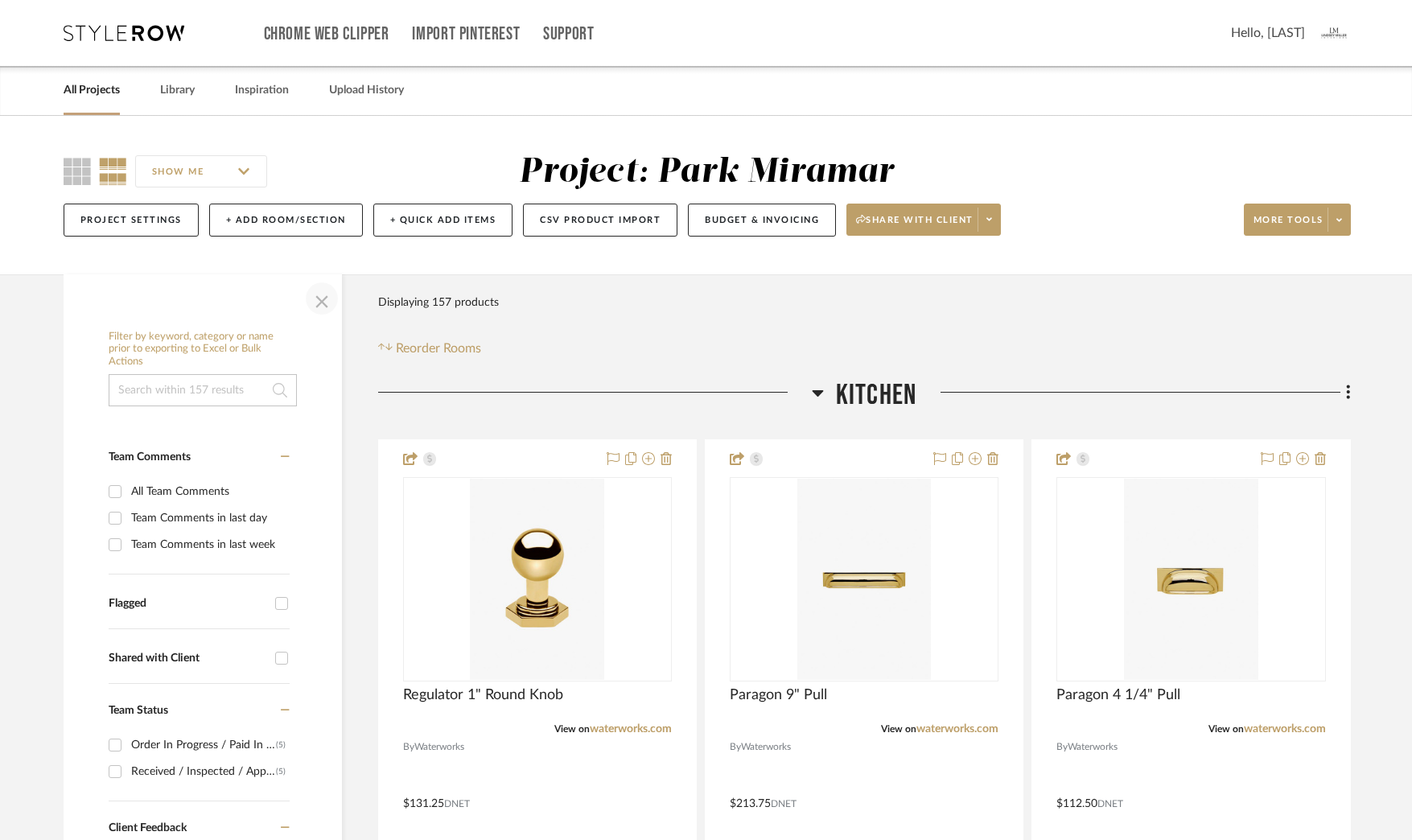 click 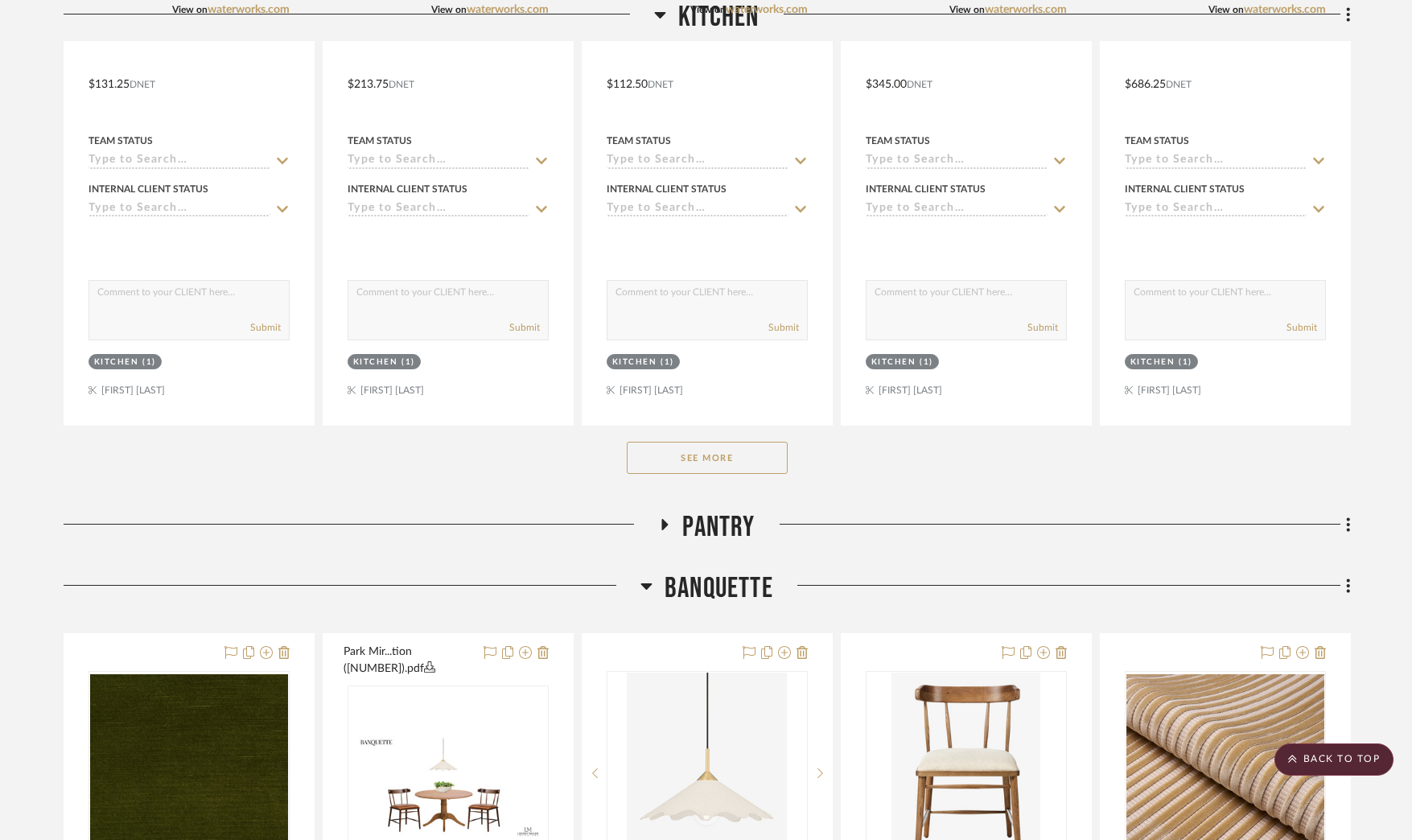 scroll, scrollTop: 499, scrollLeft: 0, axis: vertical 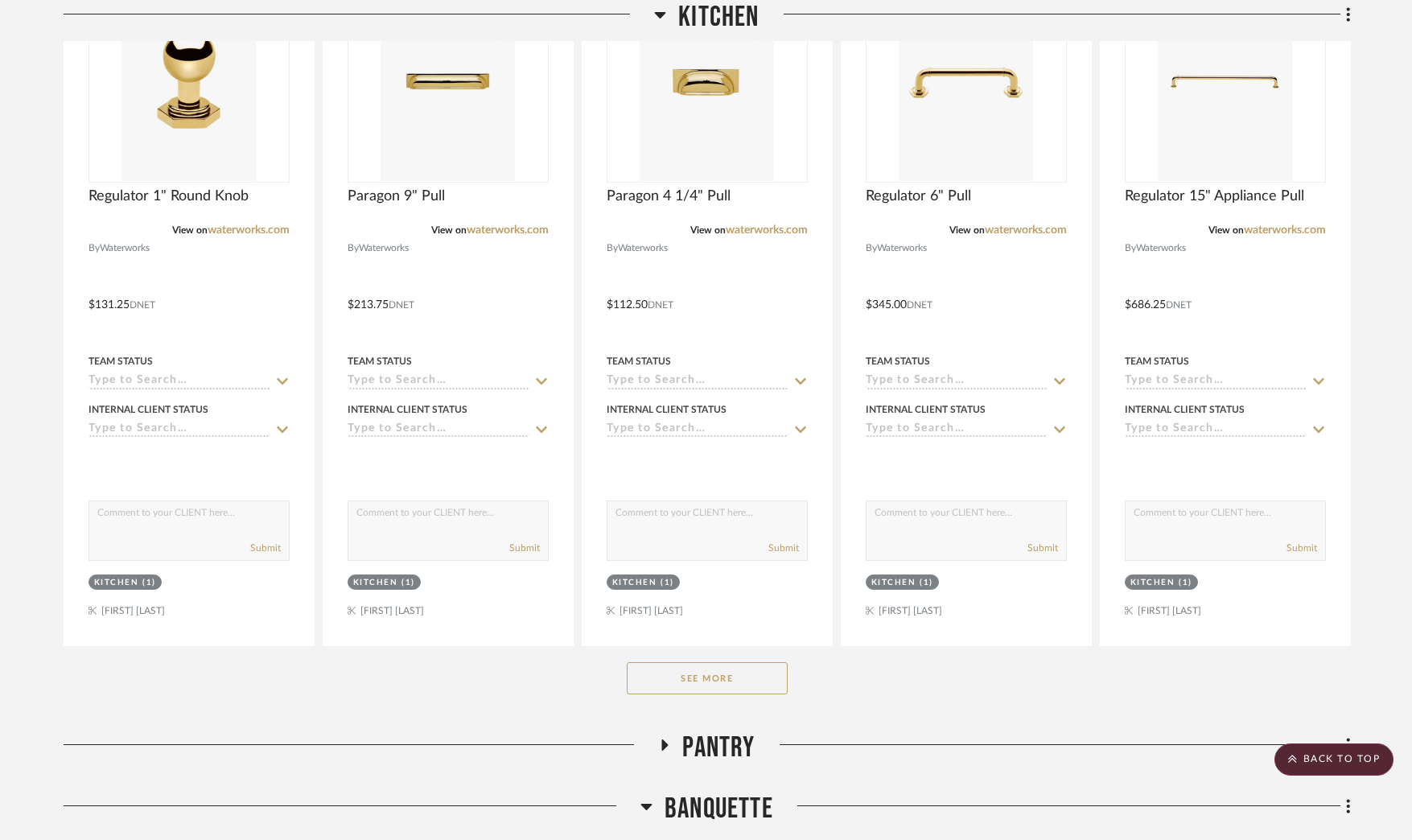 click 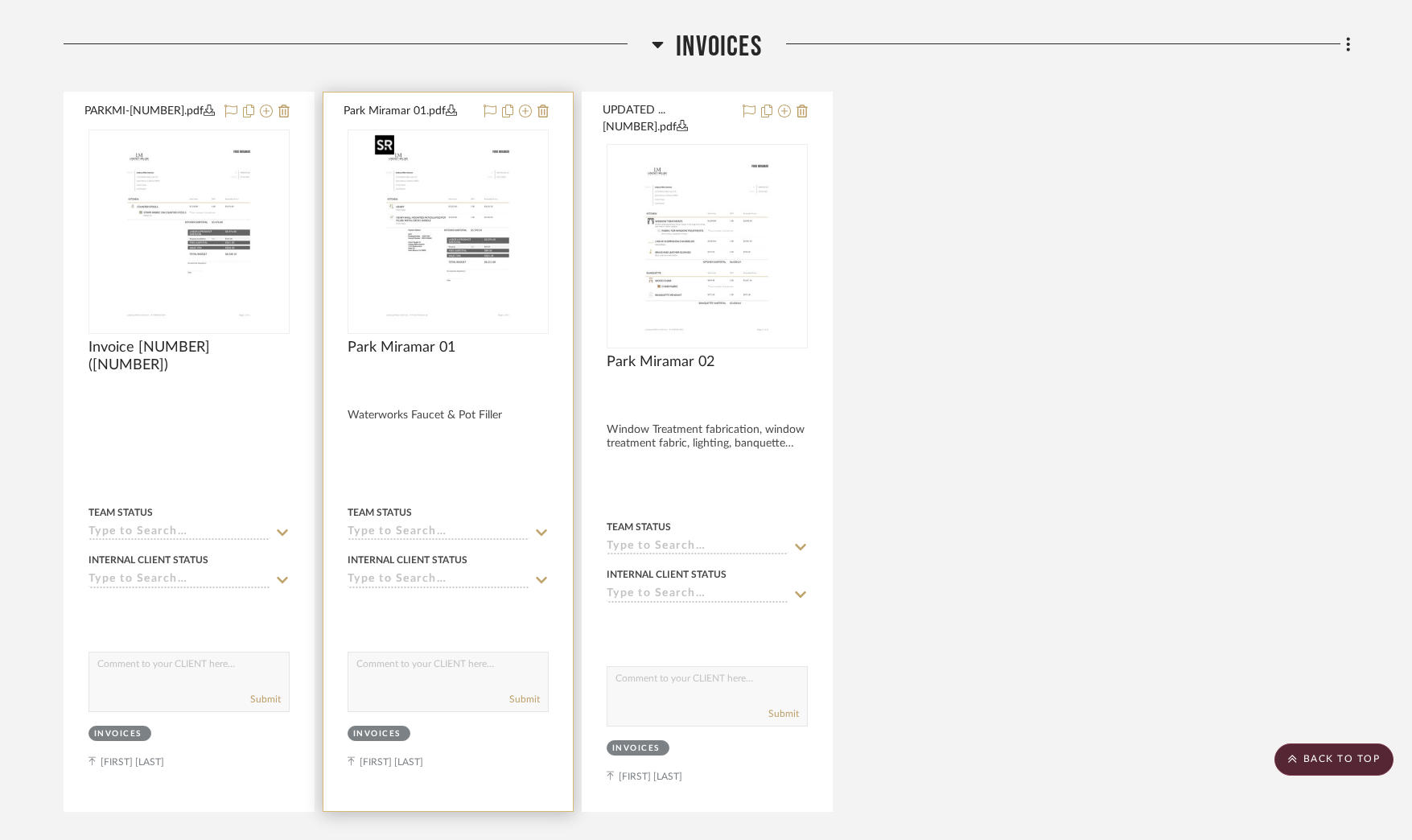 scroll, scrollTop: 1568, scrollLeft: 0, axis: vertical 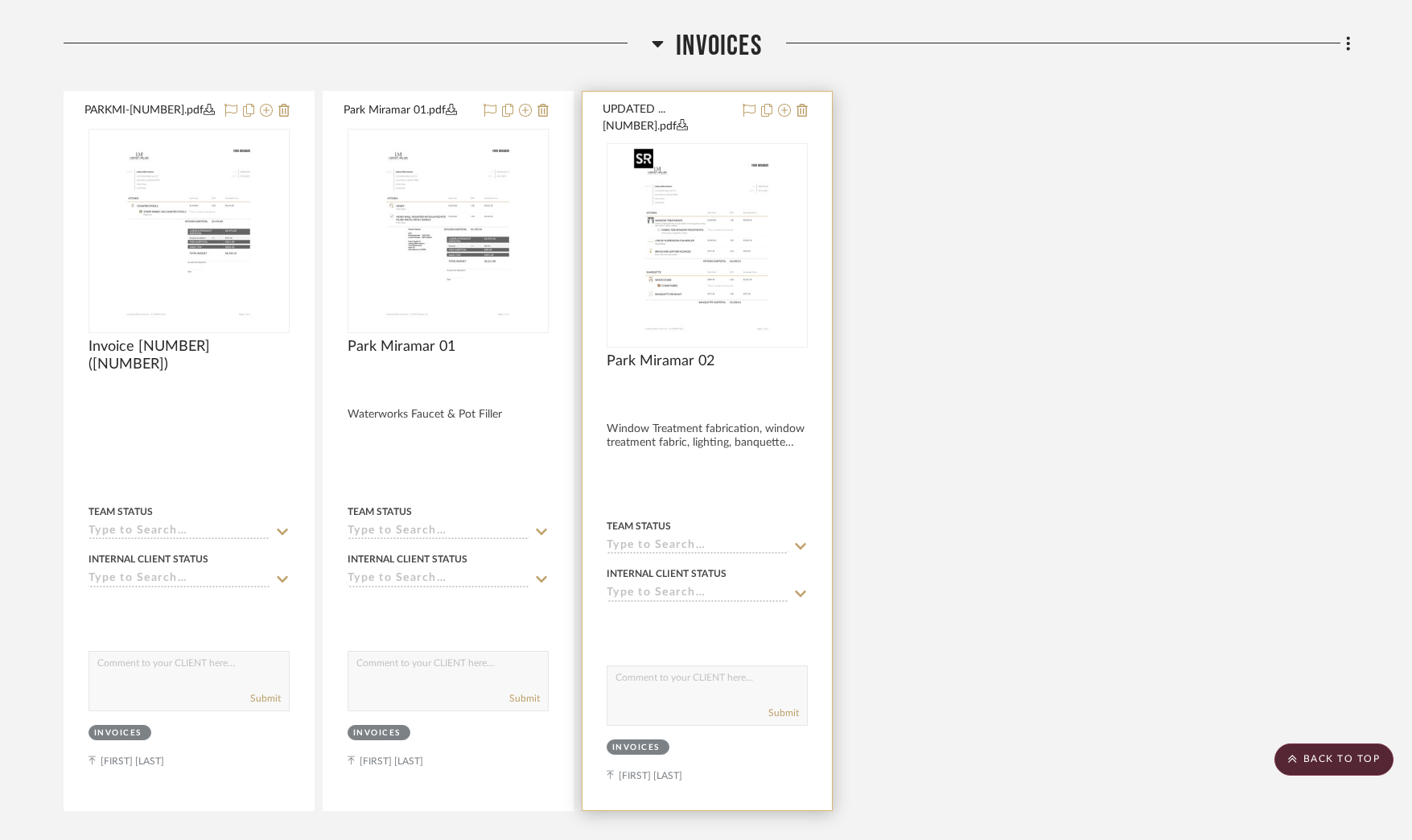 click at bounding box center (706, 245) 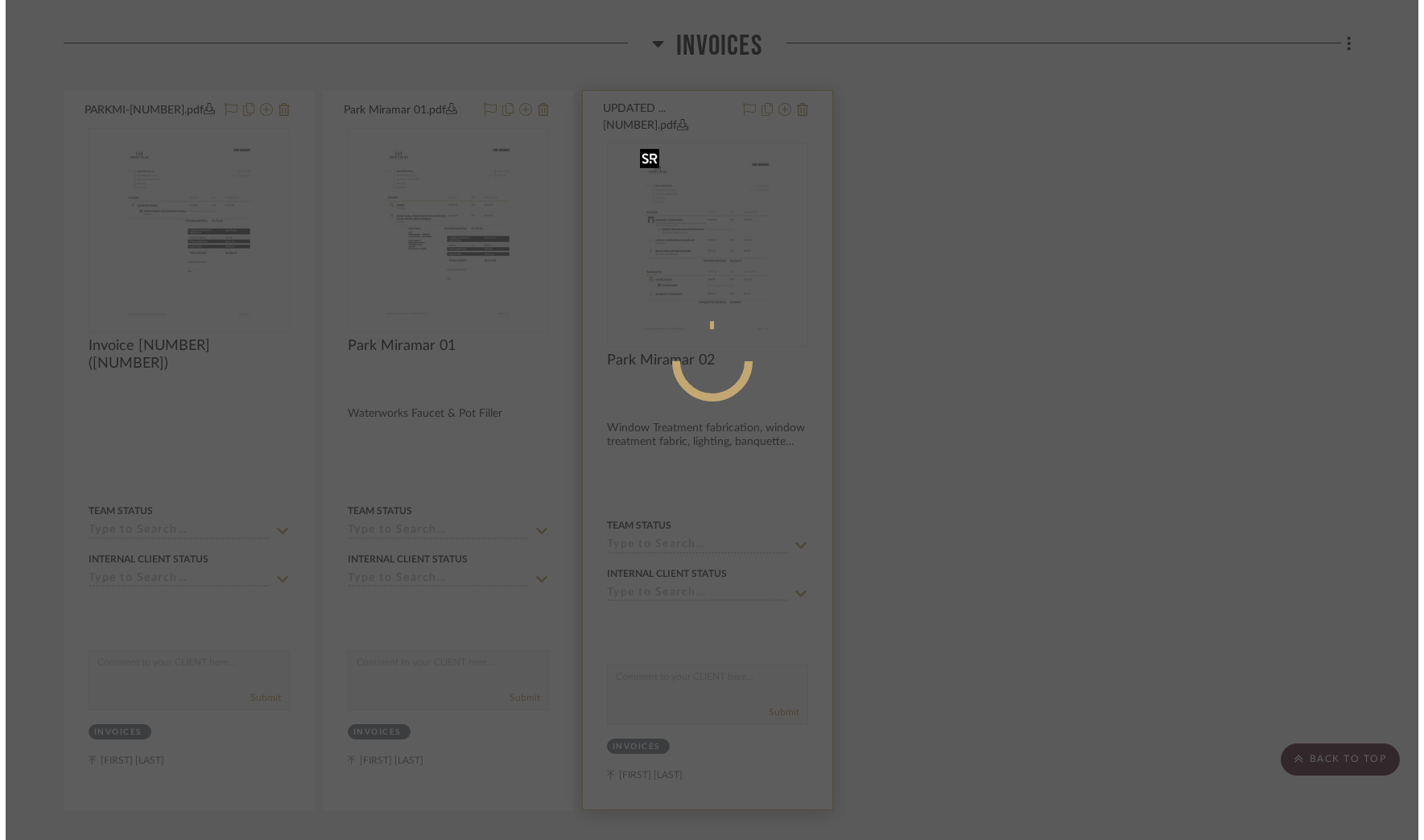 scroll, scrollTop: 0, scrollLeft: 0, axis: both 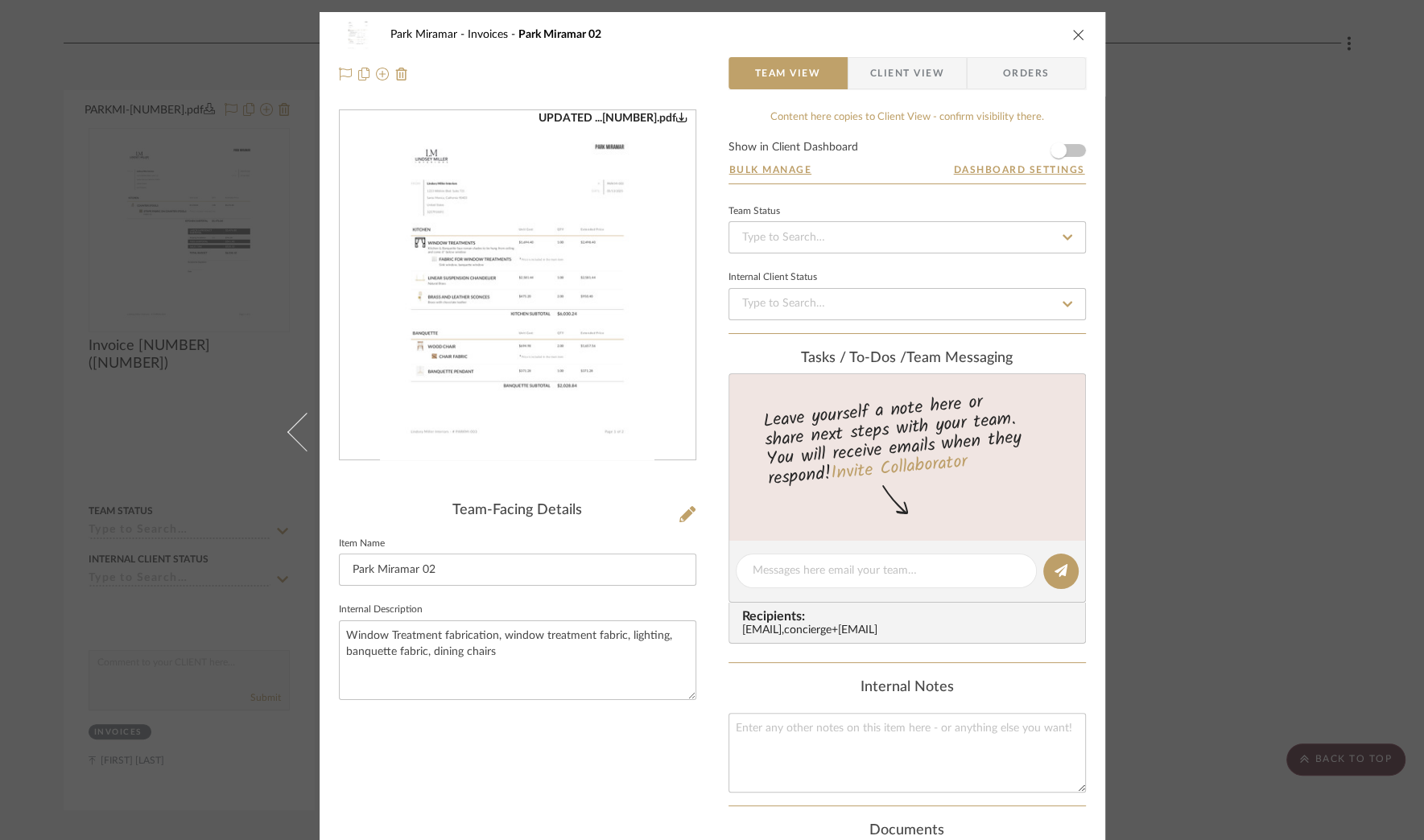 click on "UPDATED ...[NUMBER].pdf" at bounding box center [613, 118] 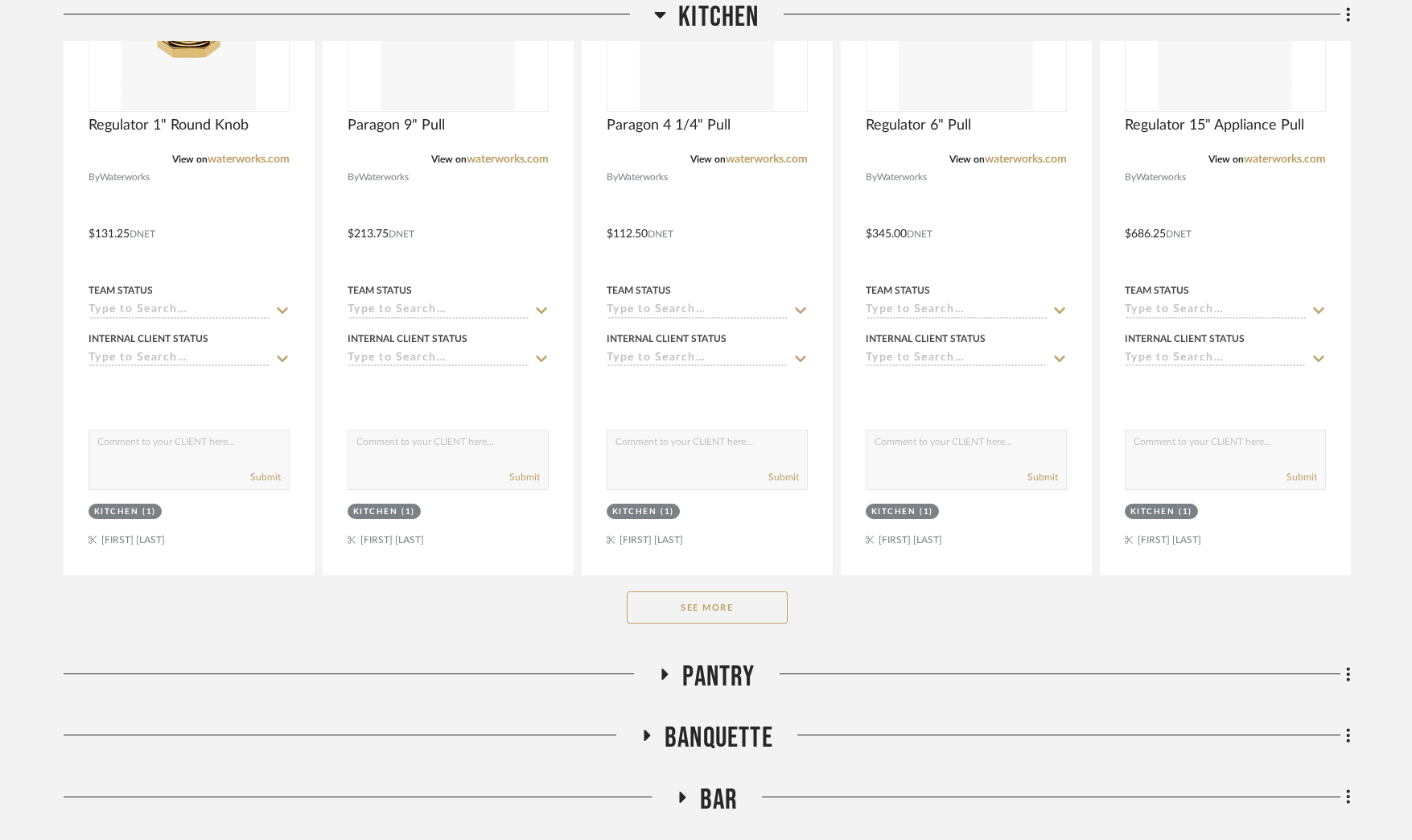 scroll, scrollTop: 624, scrollLeft: 0, axis: vertical 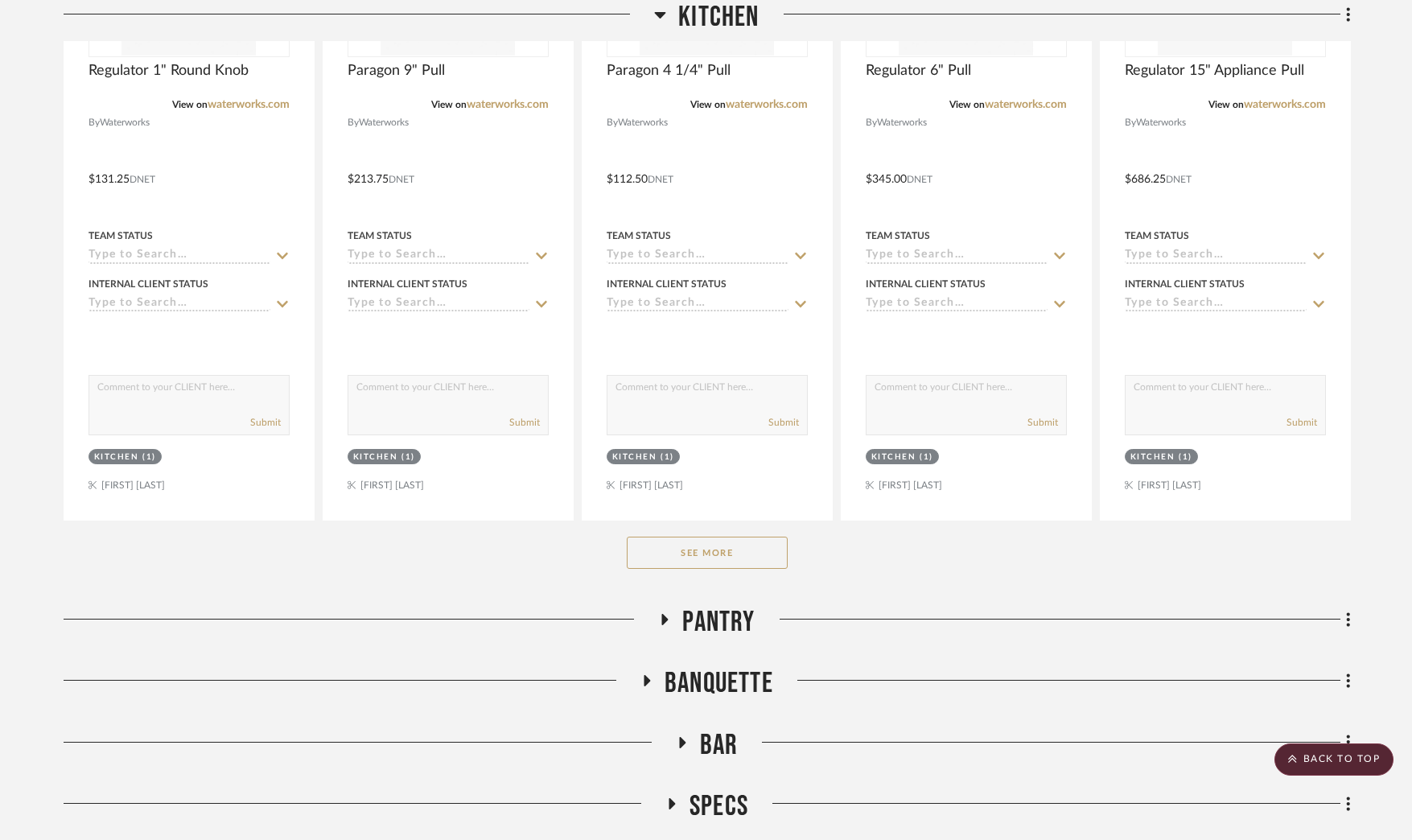 click on "See More" 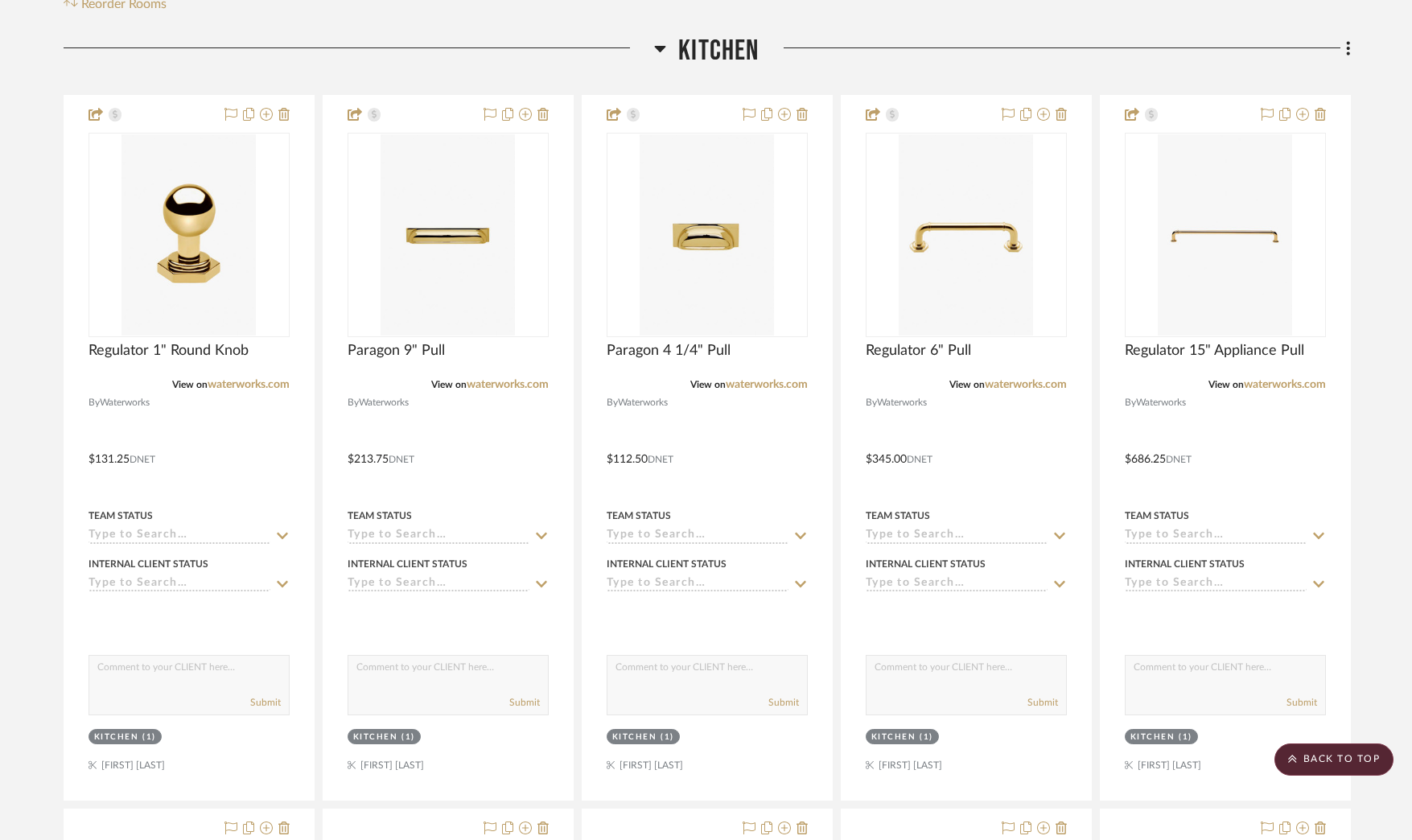 scroll, scrollTop: 0, scrollLeft: 0, axis: both 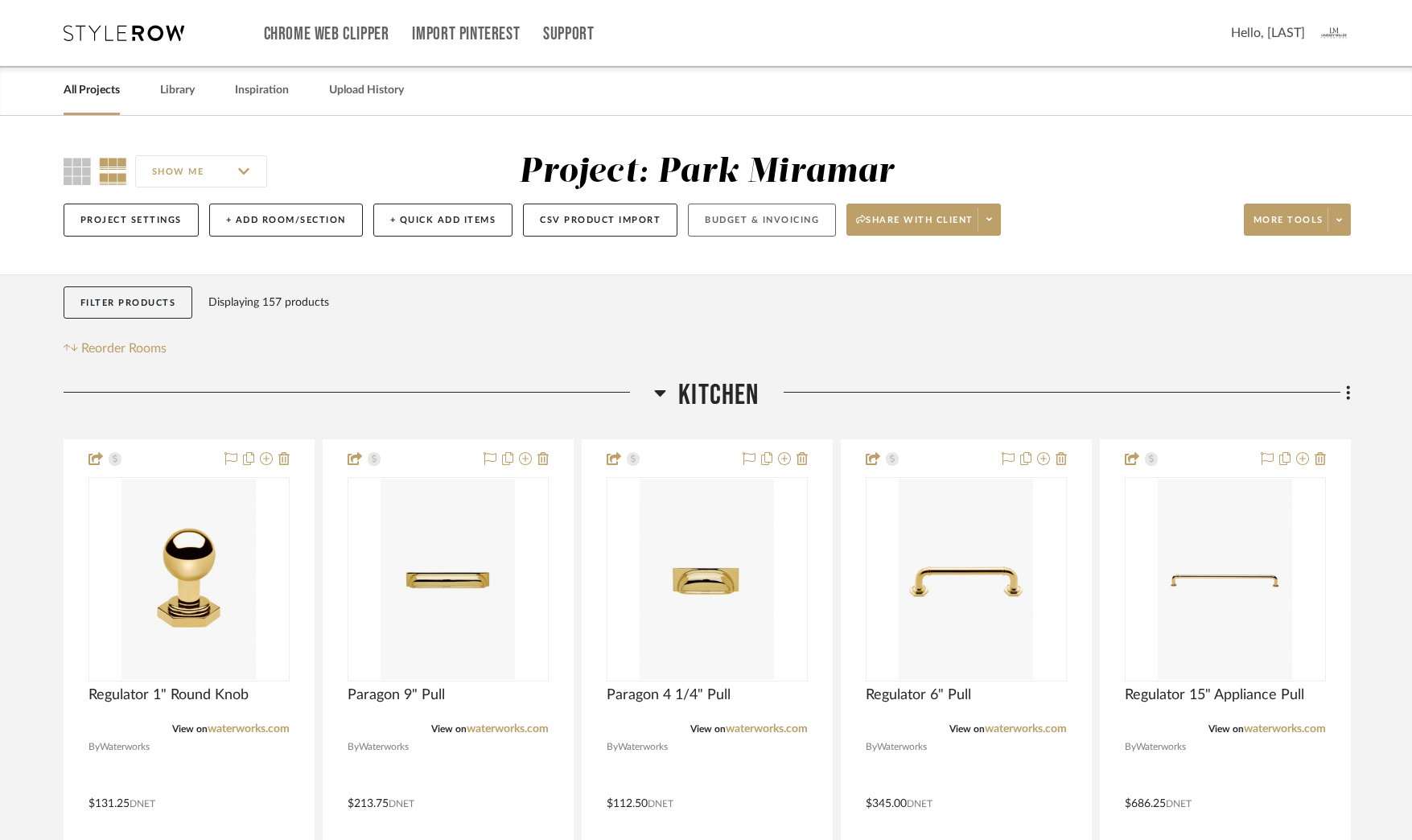 click on "Budget & Invoicing" 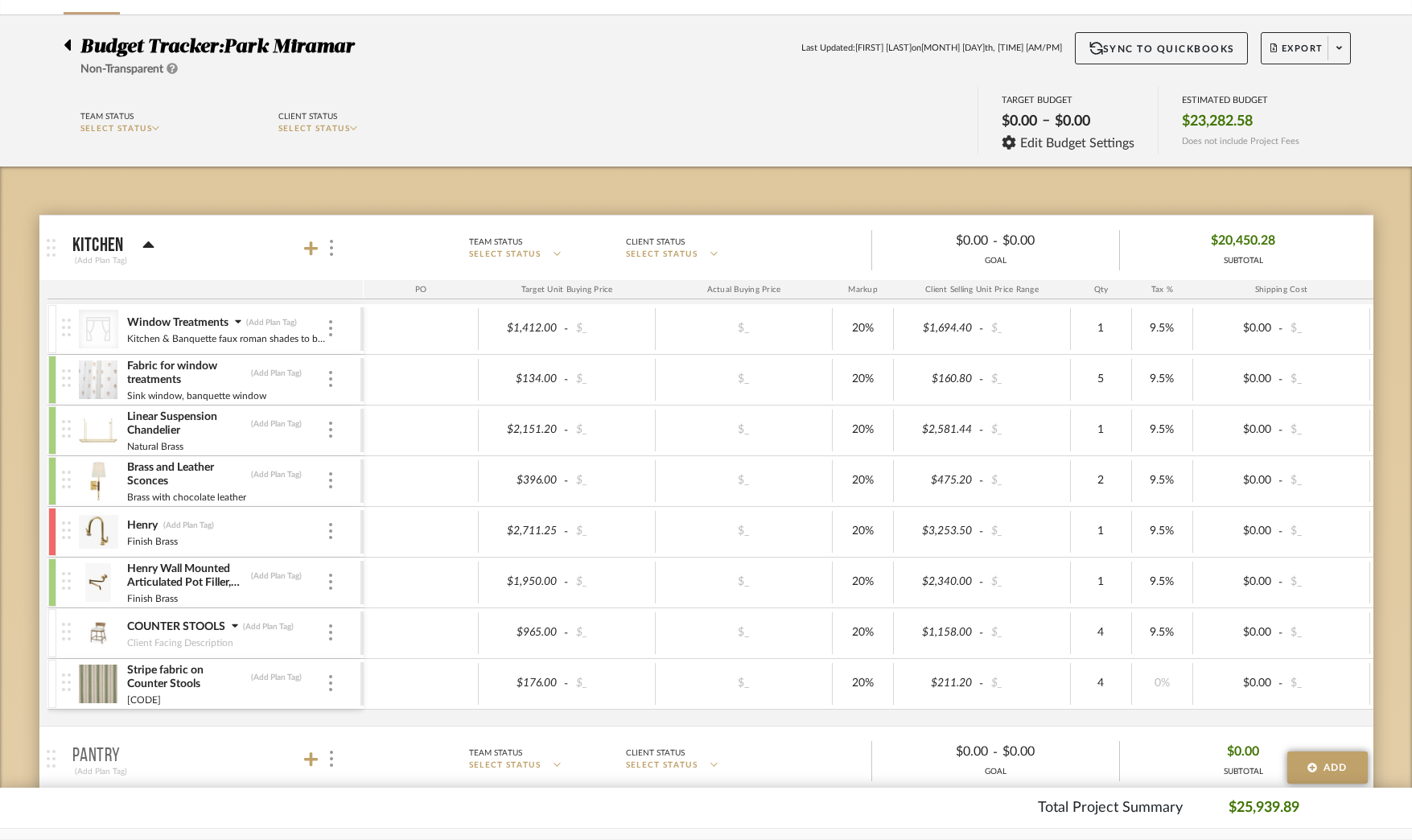 scroll, scrollTop: 109, scrollLeft: 0, axis: vertical 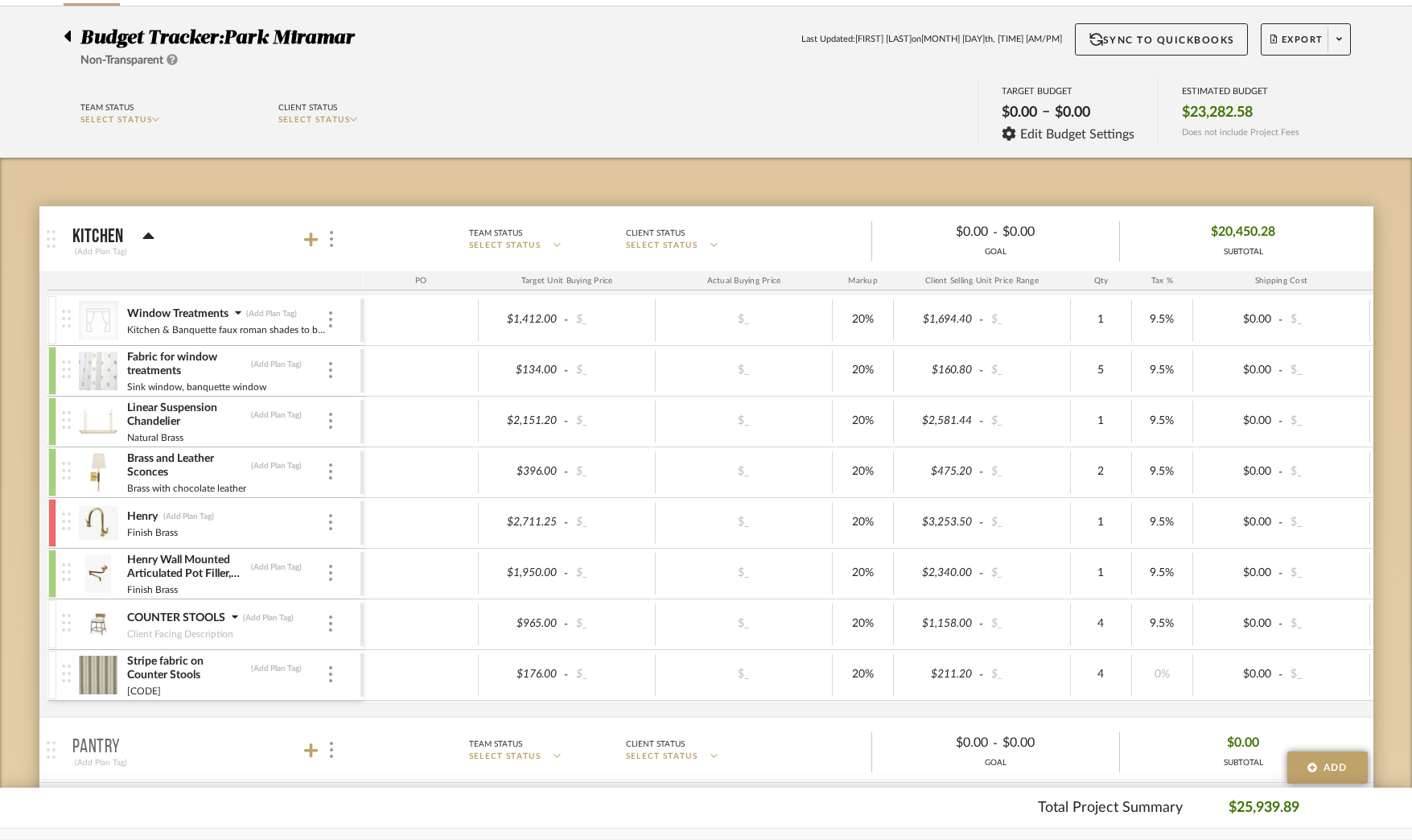 click 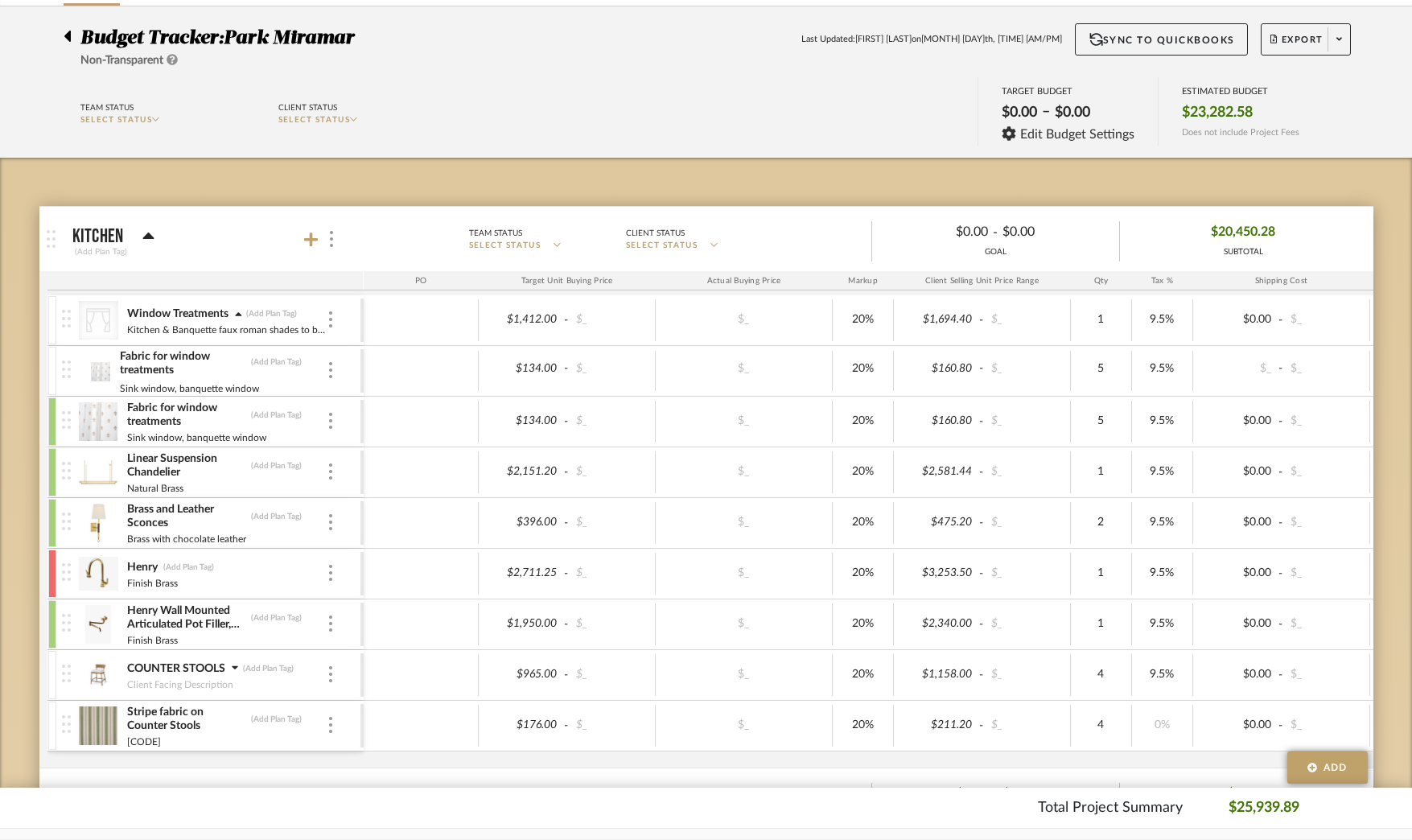 scroll, scrollTop: 0, scrollLeft: 45, axis: horizontal 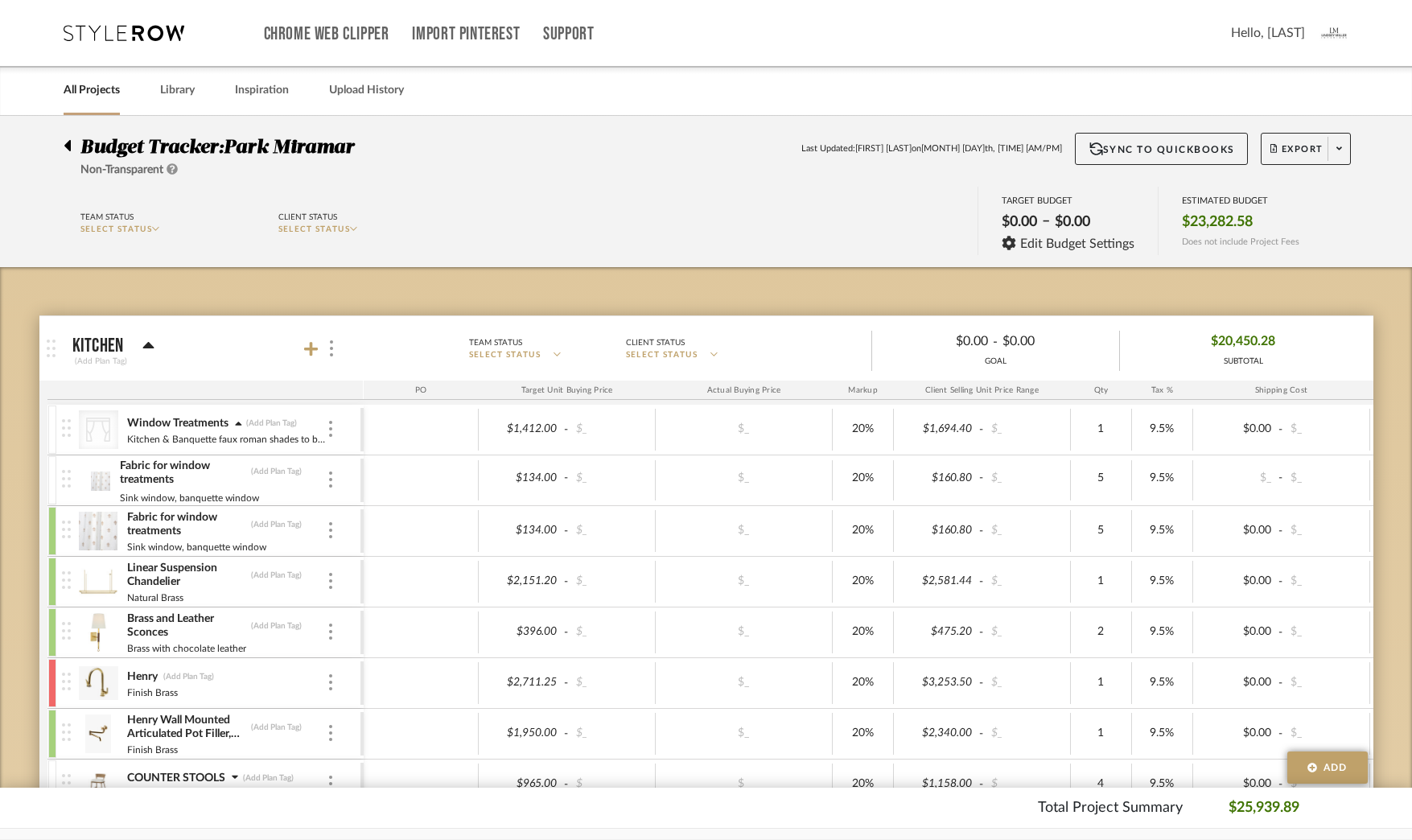 click on "All Projects" at bounding box center (92, 90) 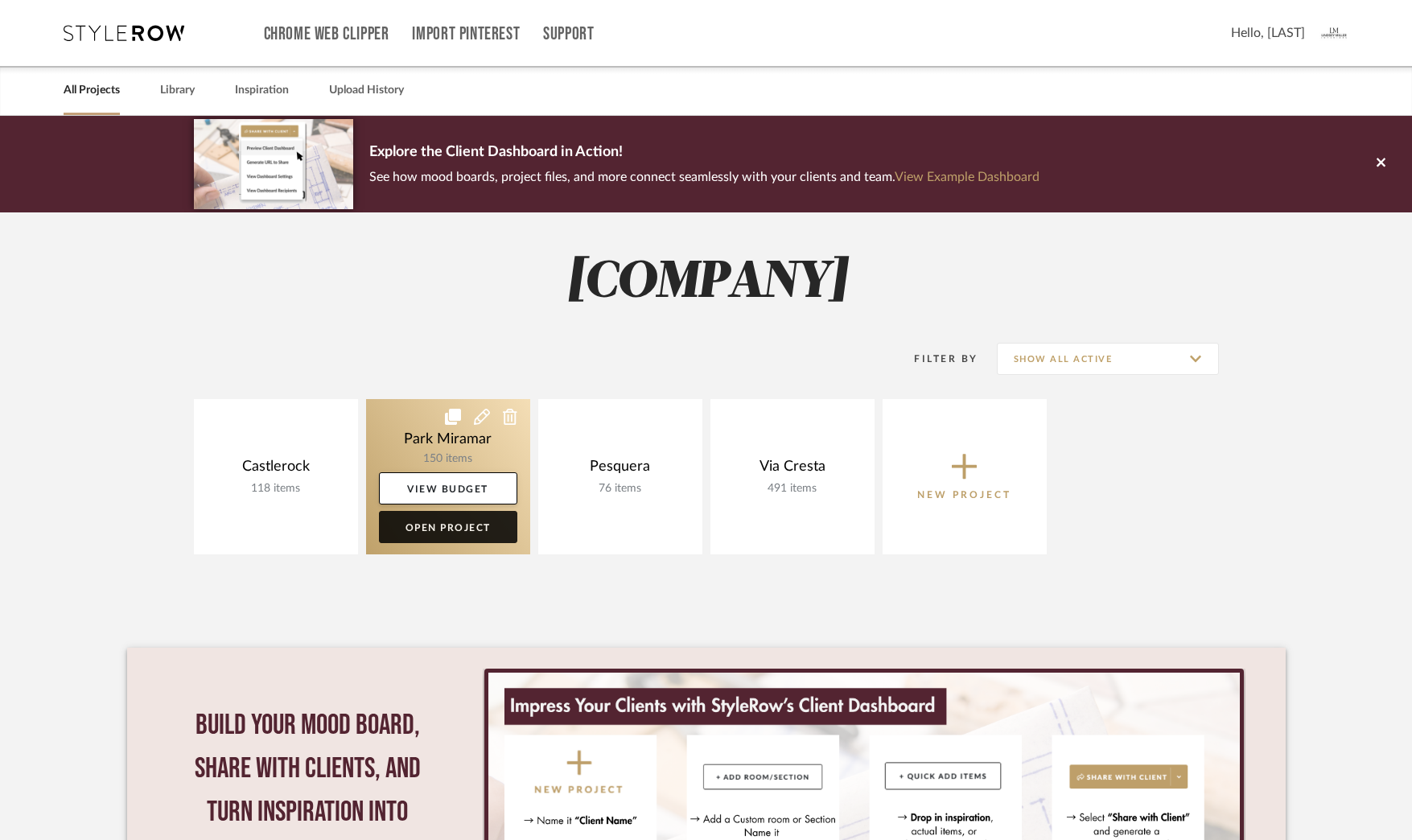 click on "Open Project" 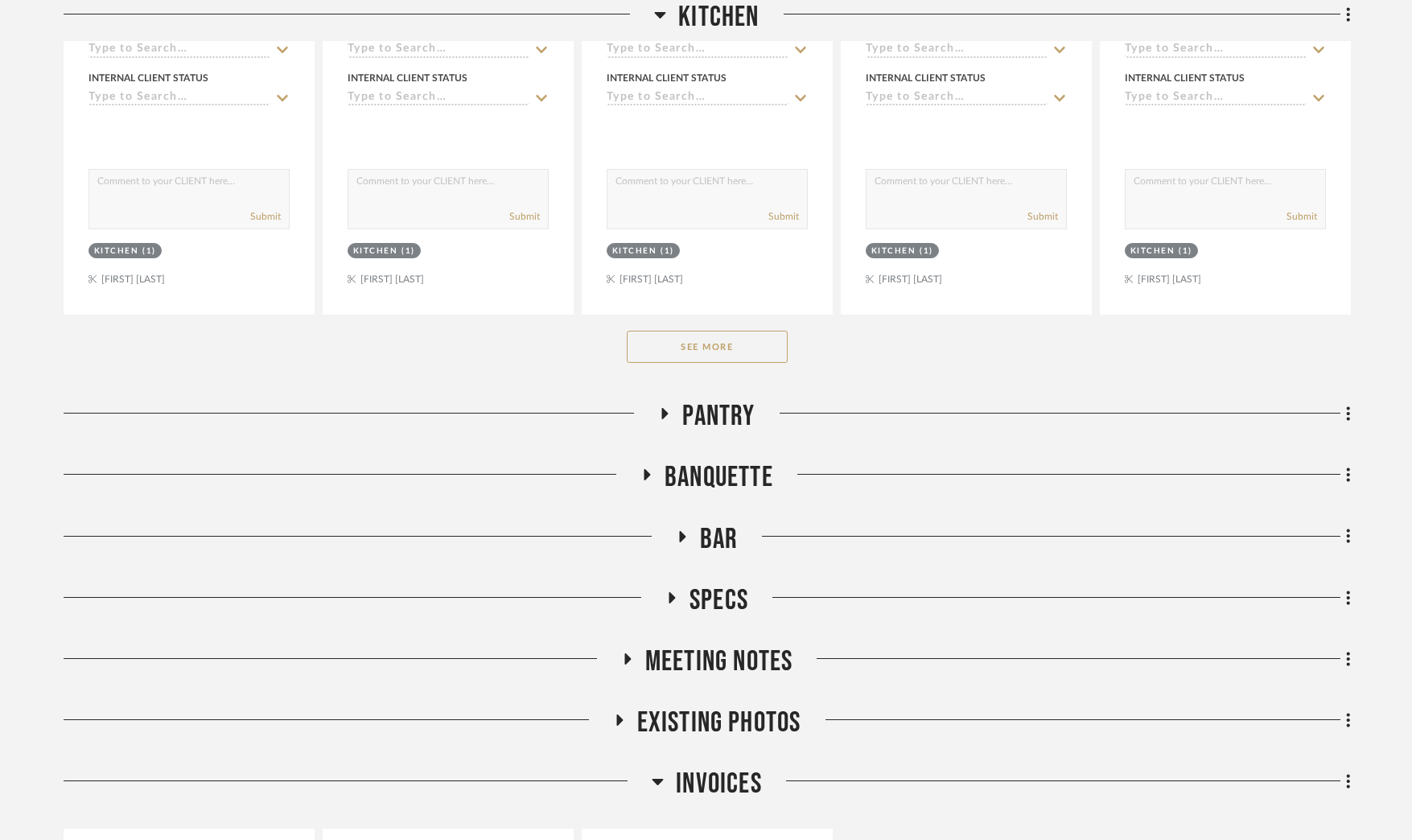 click on "See More" 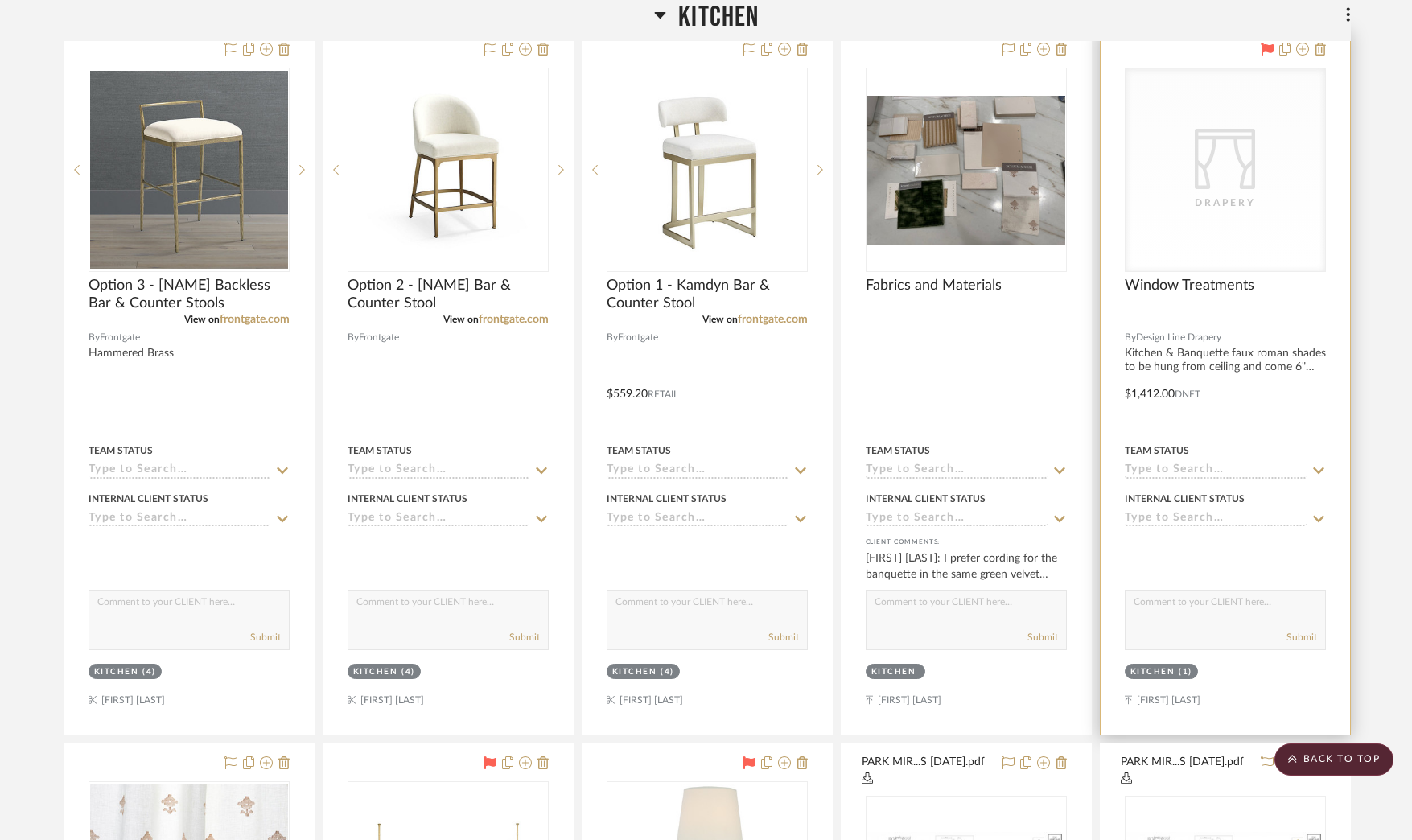 click on "CategoryIconFabrics
Created with Sketch." 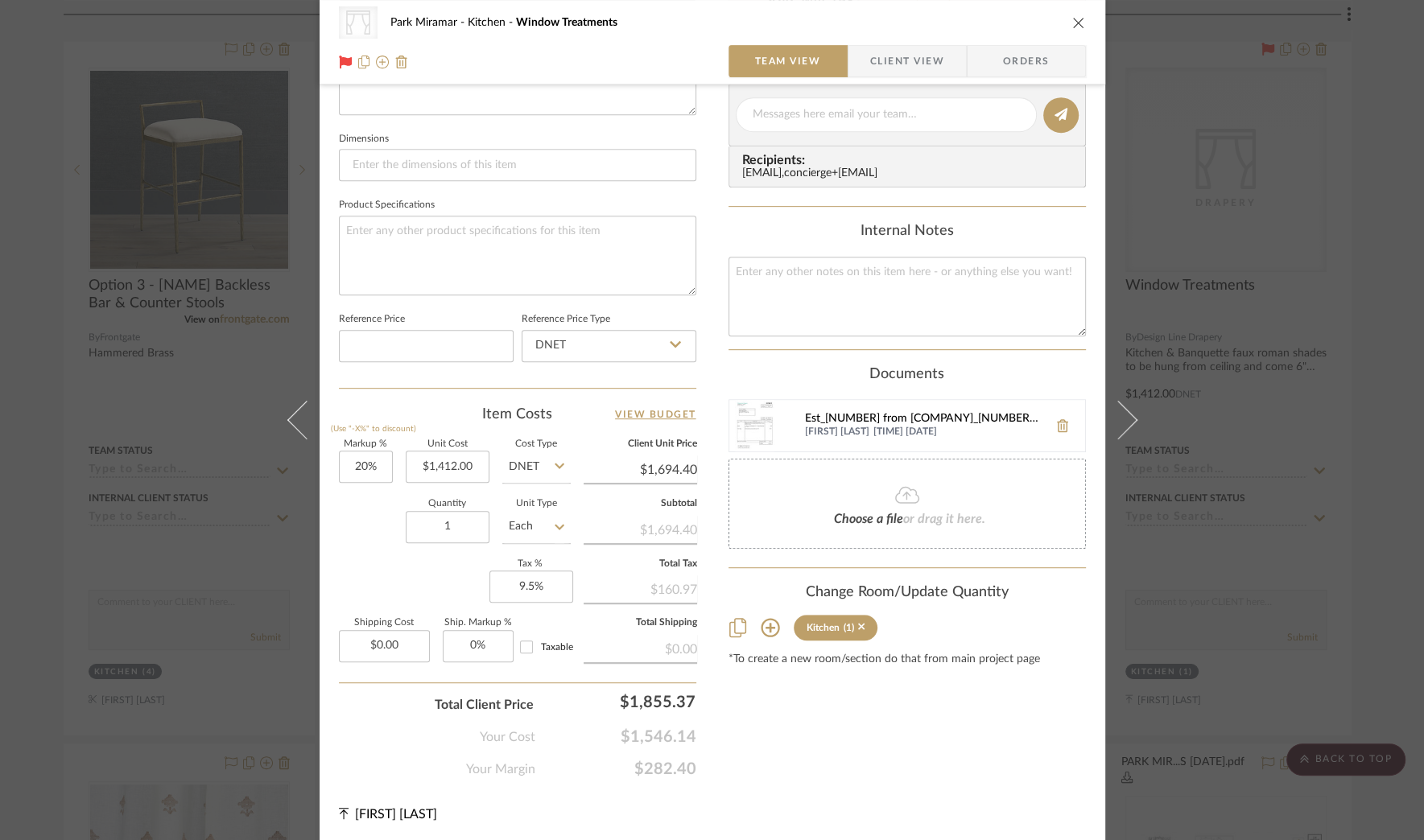 click on "Est_[NUMBER] from [COMPANY]_[NUMBER].pdf" at bounding box center [923, 419] 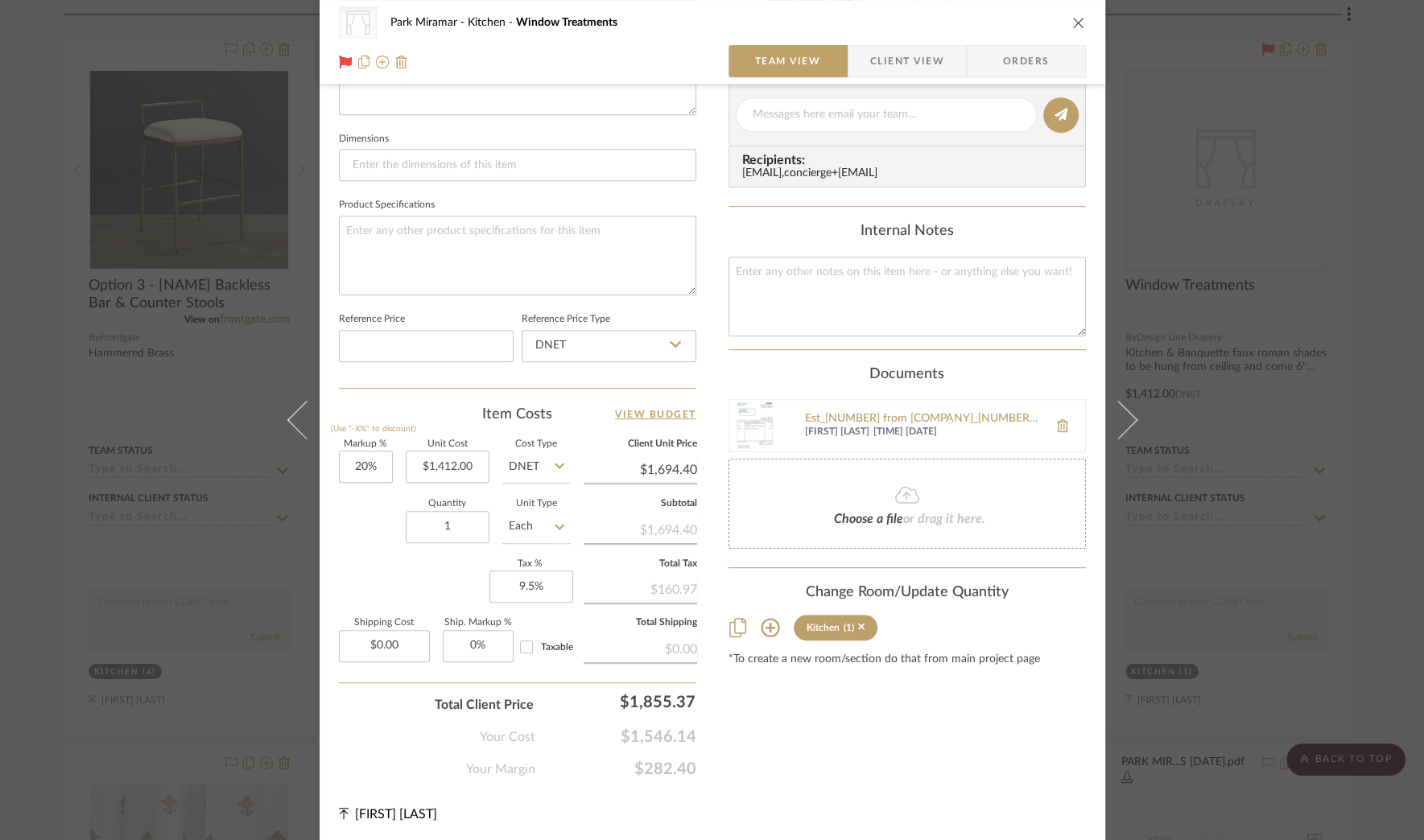 click at bounding box center (1079, 23) 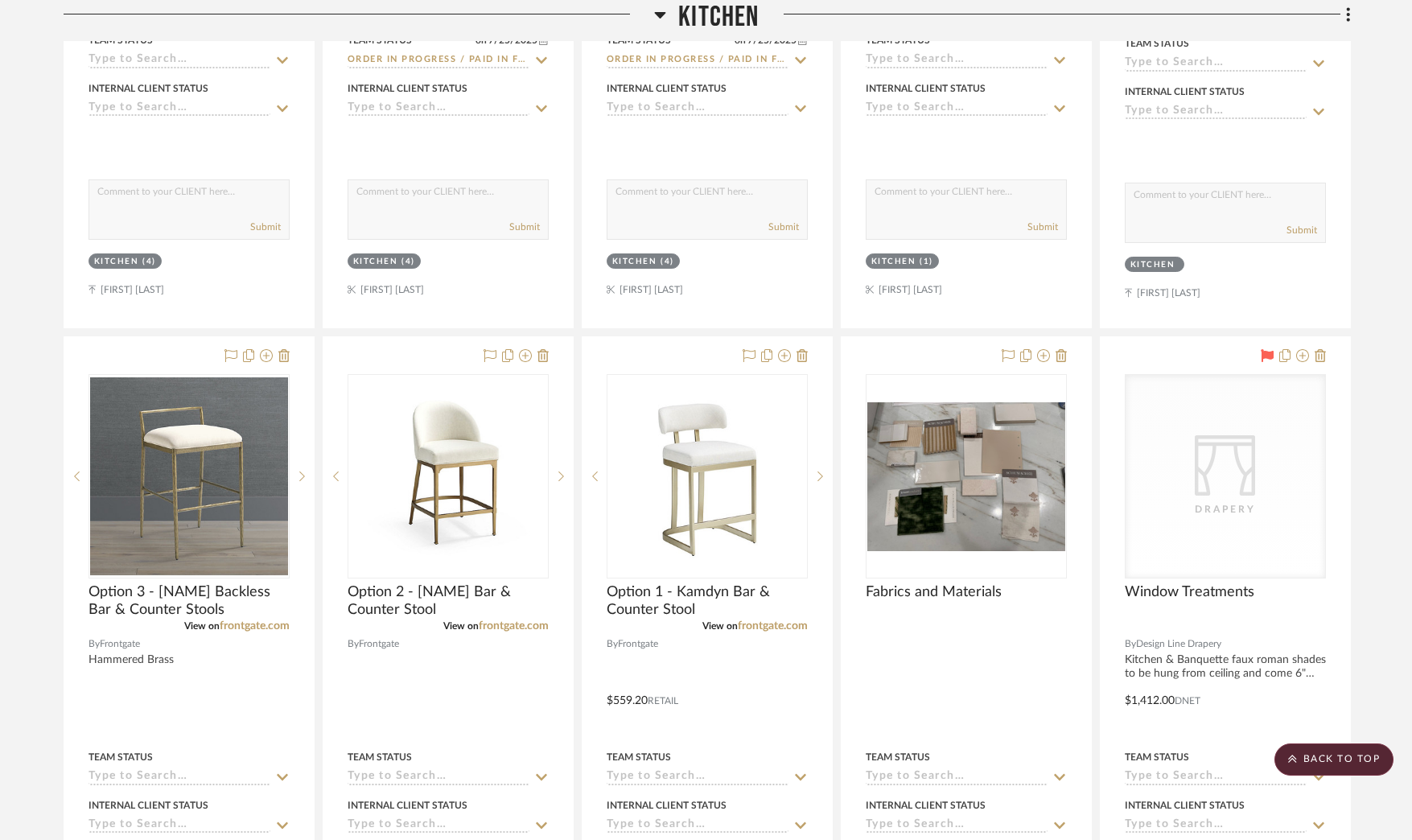 scroll, scrollTop: 1534, scrollLeft: 0, axis: vertical 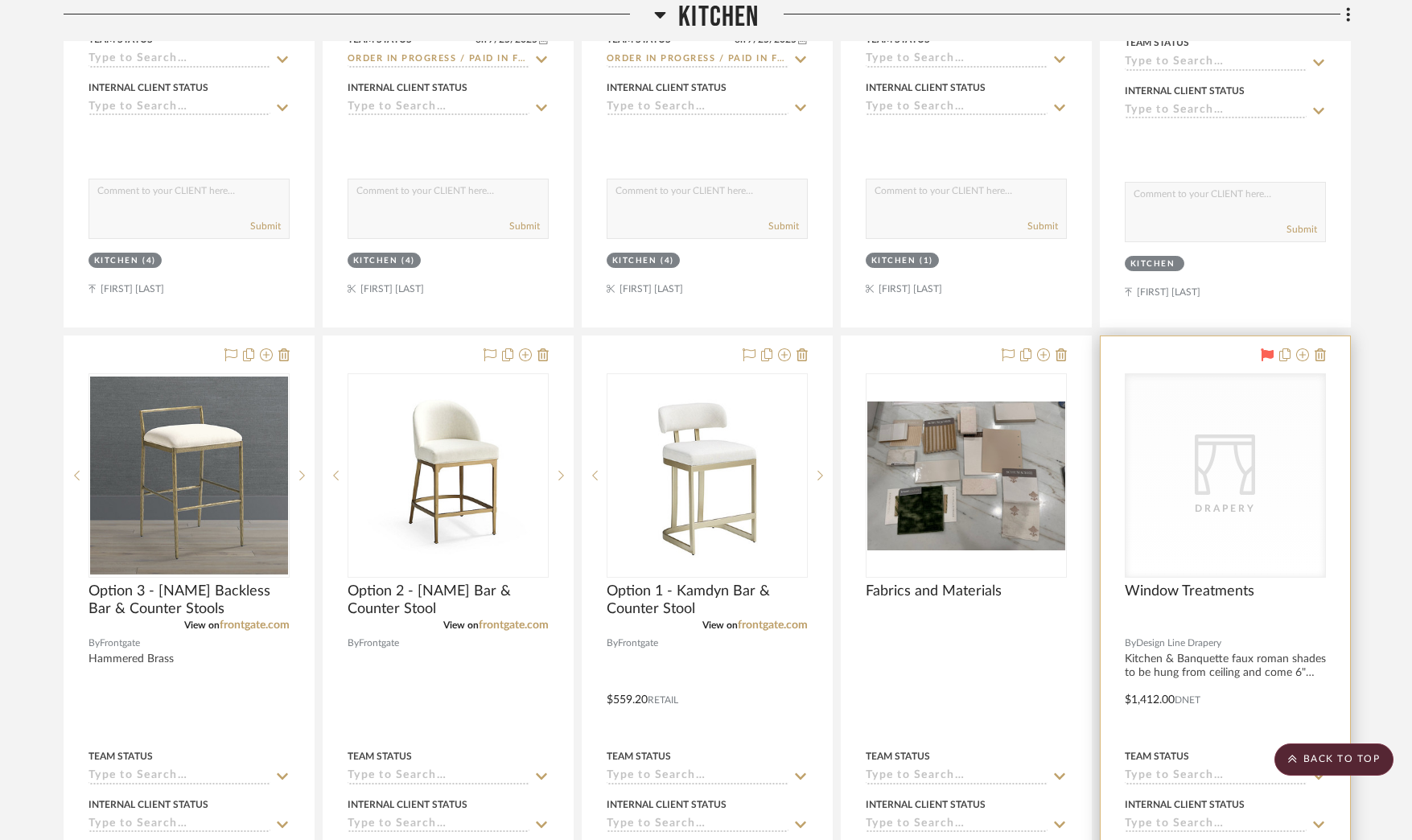 click on "CategoryIconFabrics
Created with Sketch." 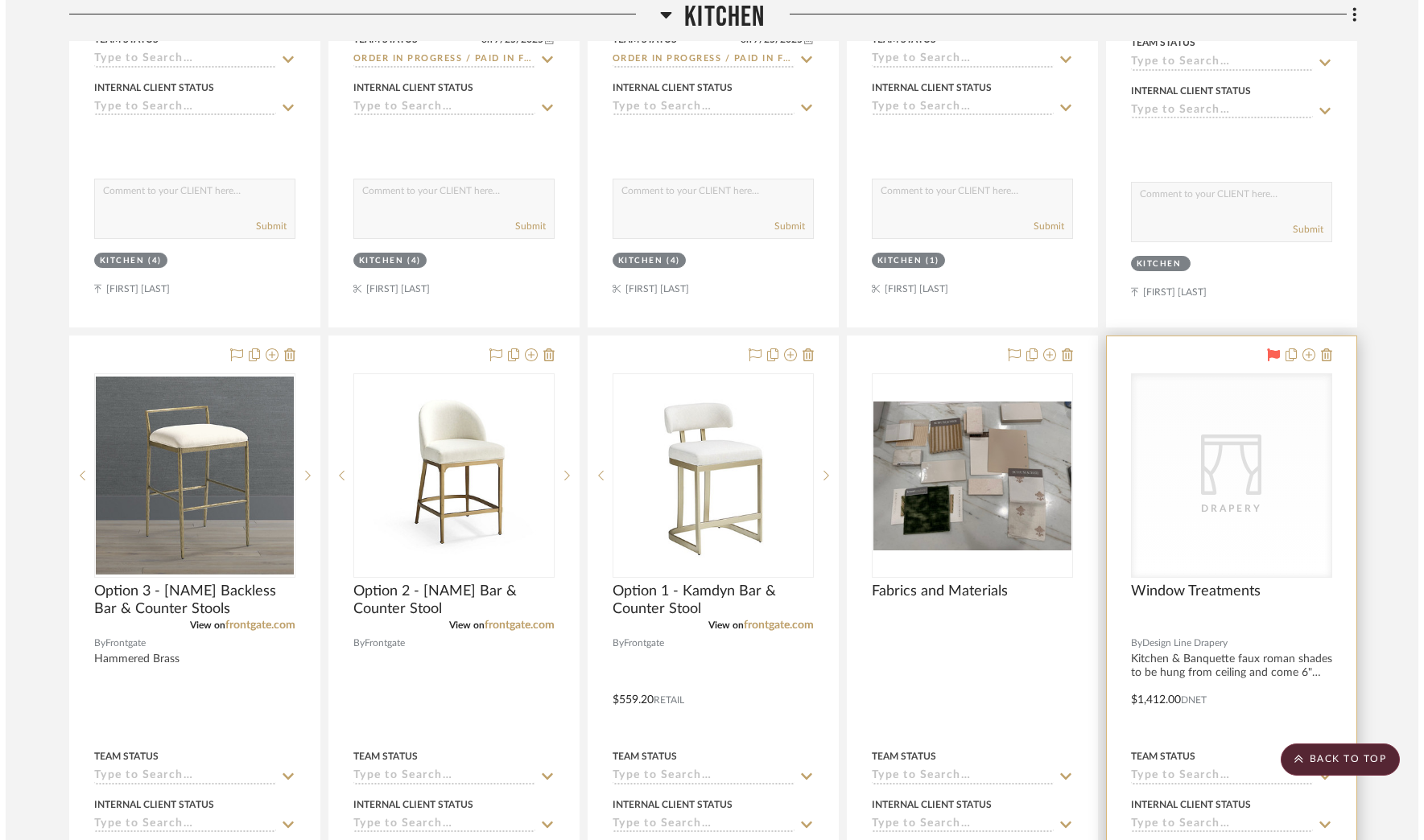 scroll, scrollTop: 0, scrollLeft: 0, axis: both 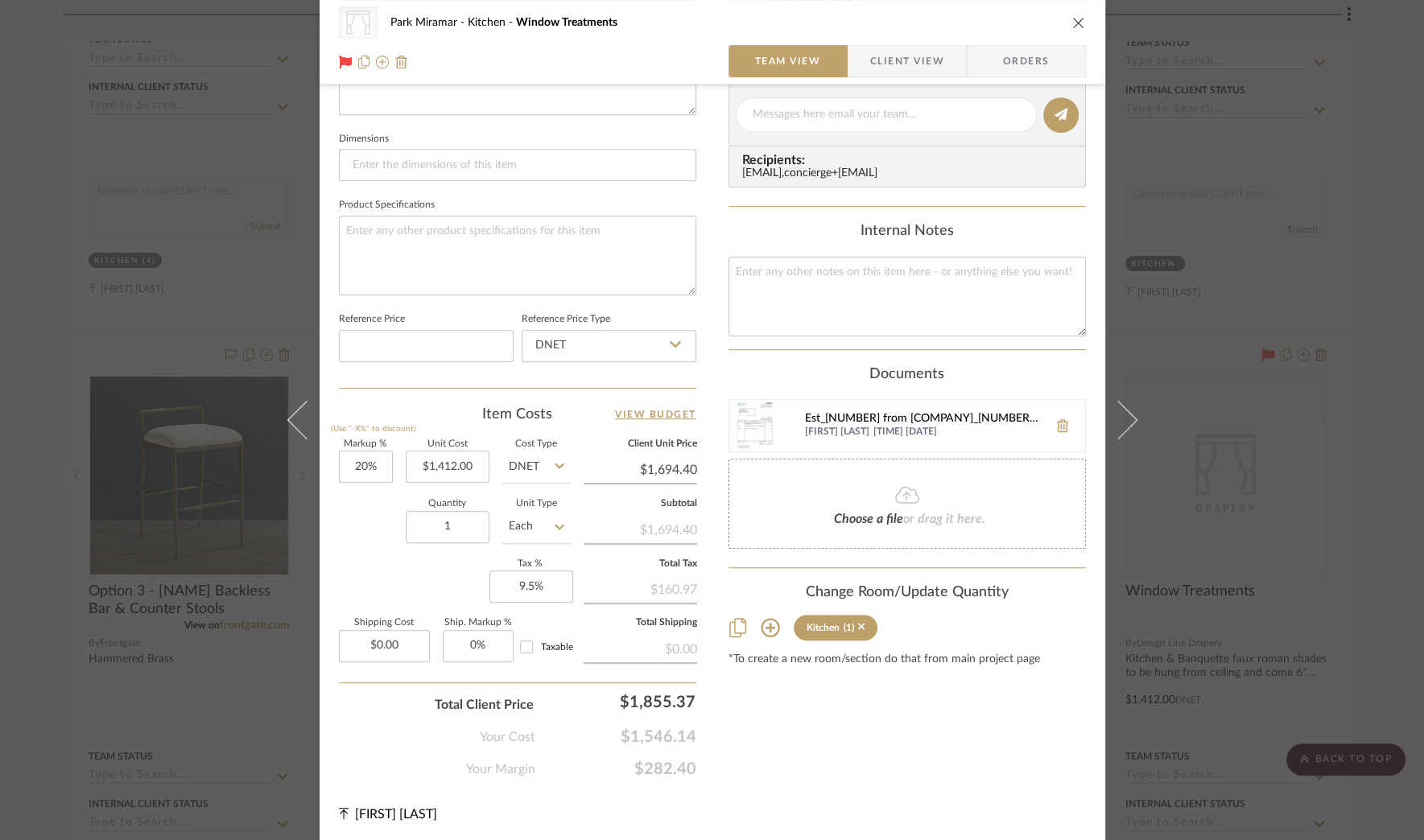 click on "Est_[NUMBER] from [COMPANY]_[NUMBER].pdf" at bounding box center (923, 419) 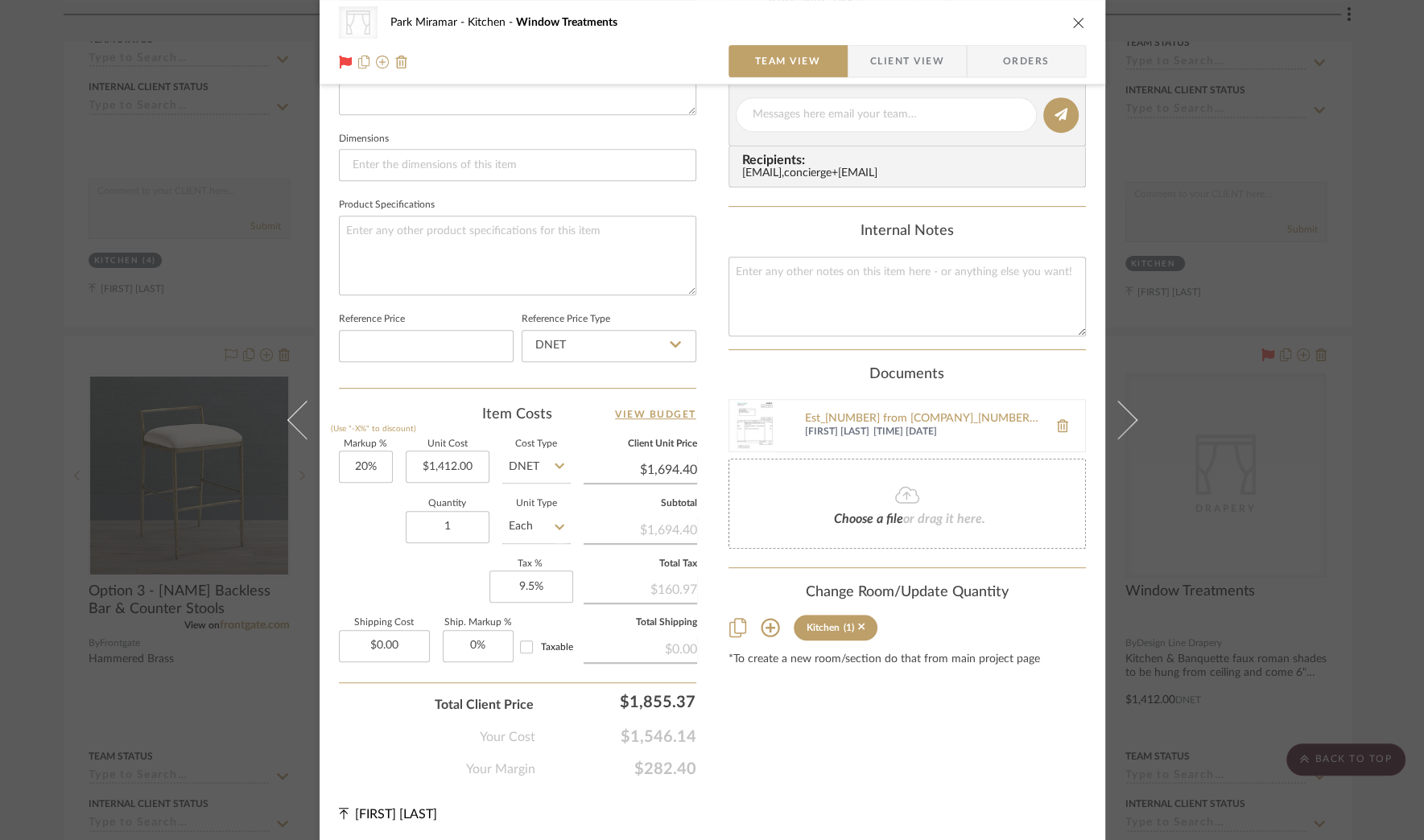 click at bounding box center [1079, 23] 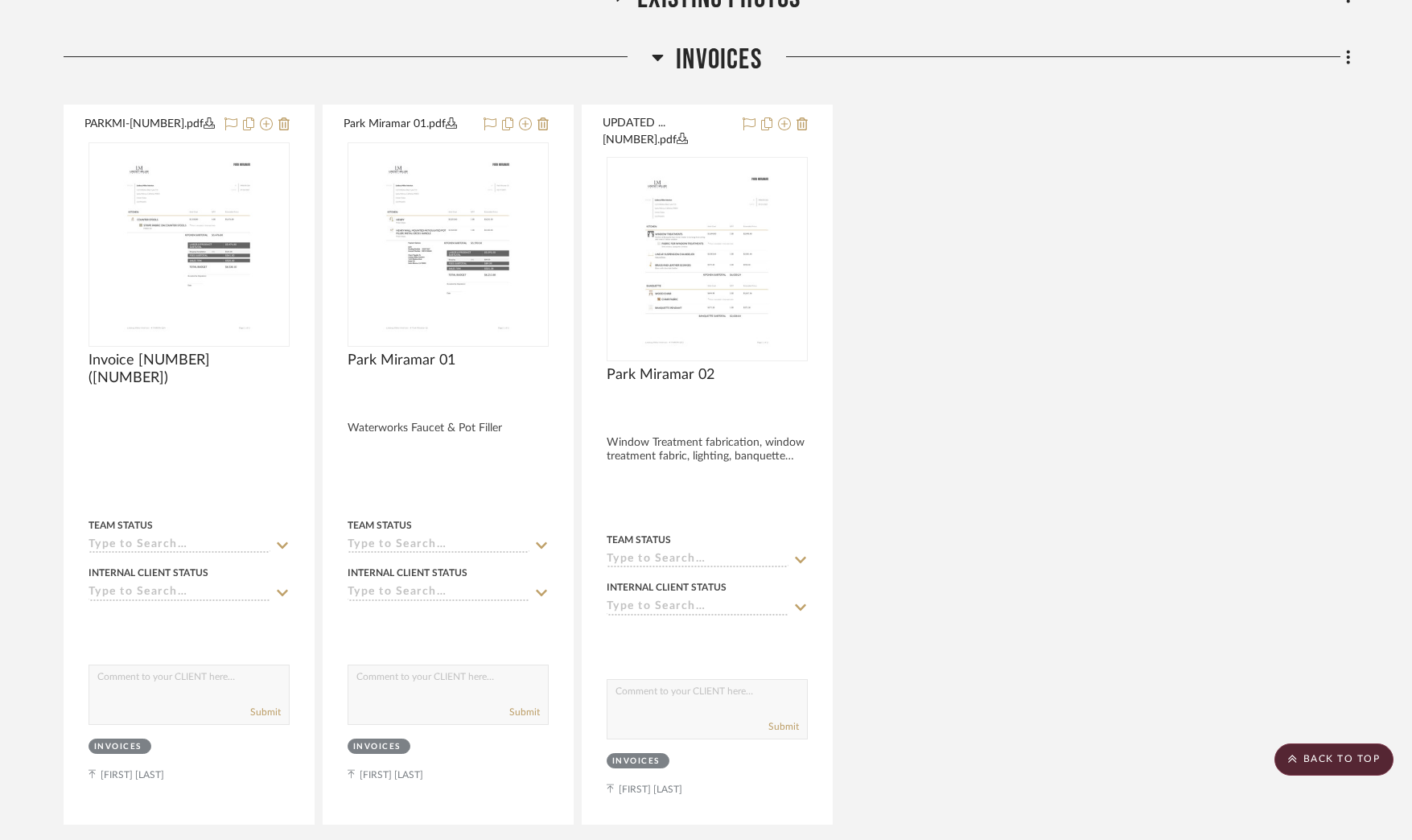 scroll, scrollTop: 15879, scrollLeft: 0, axis: vertical 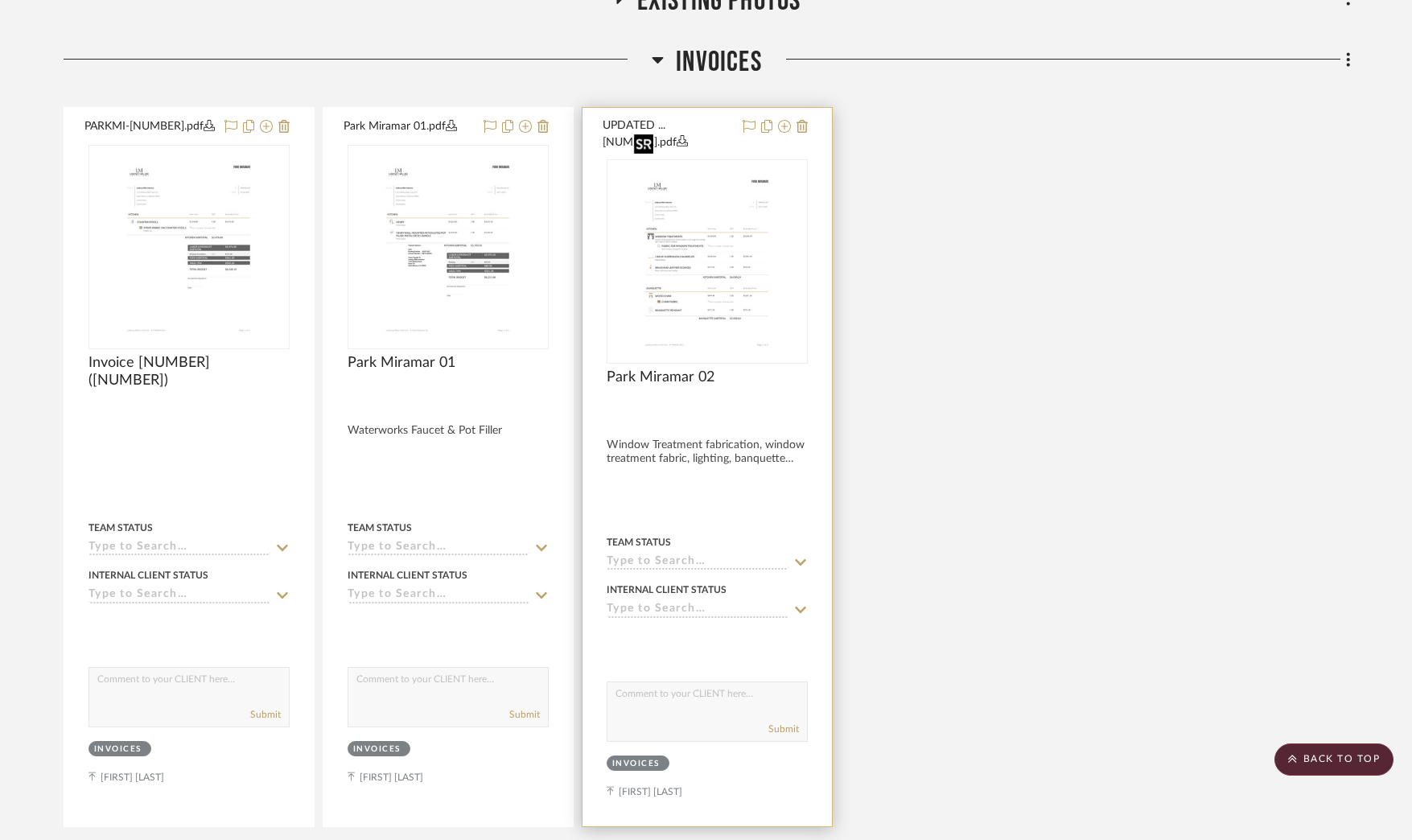 click at bounding box center [707, 261] 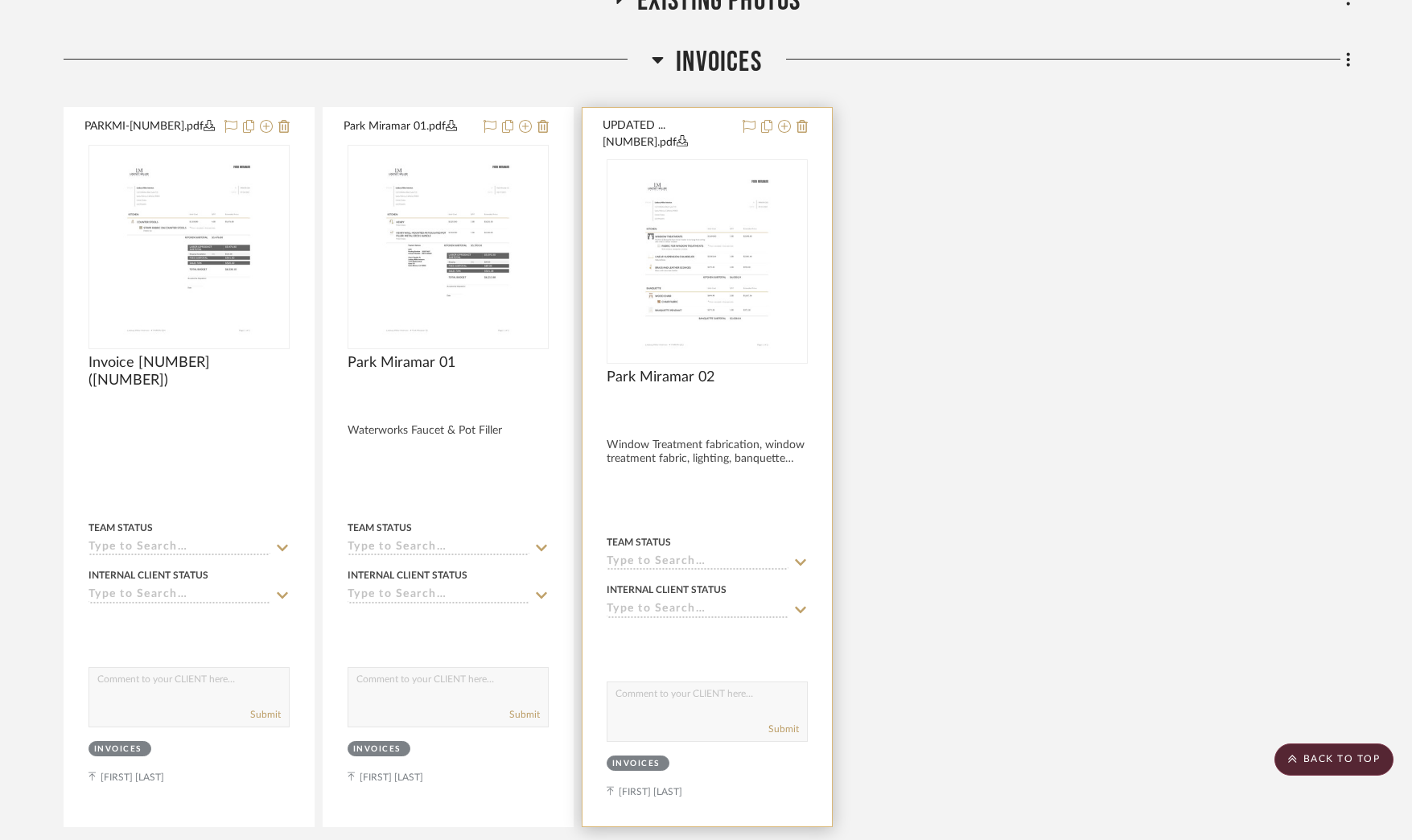 click on "UPDATED ...[NUMBER].pdf" at bounding box center [668, 134] 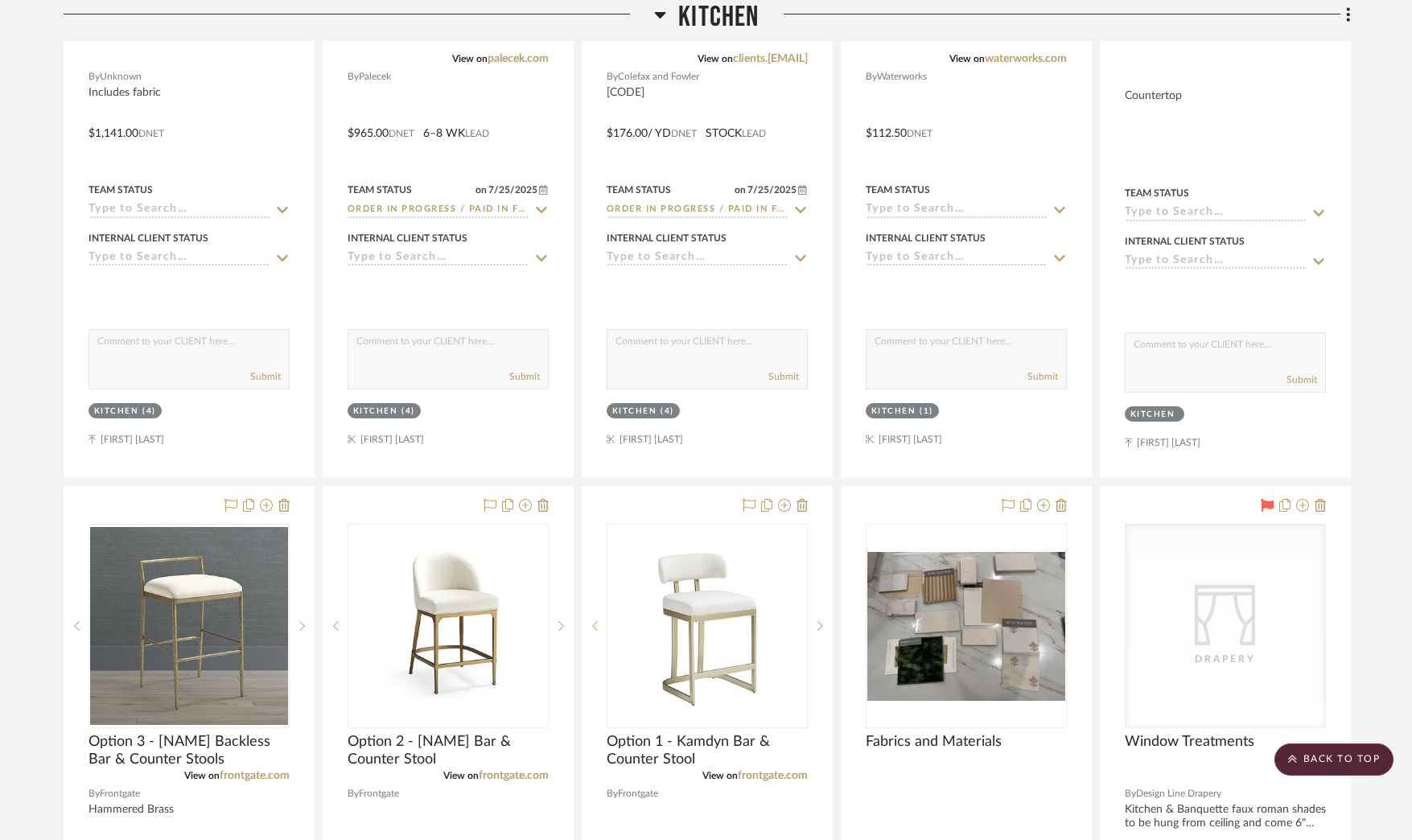 scroll, scrollTop: 0, scrollLeft: 0, axis: both 